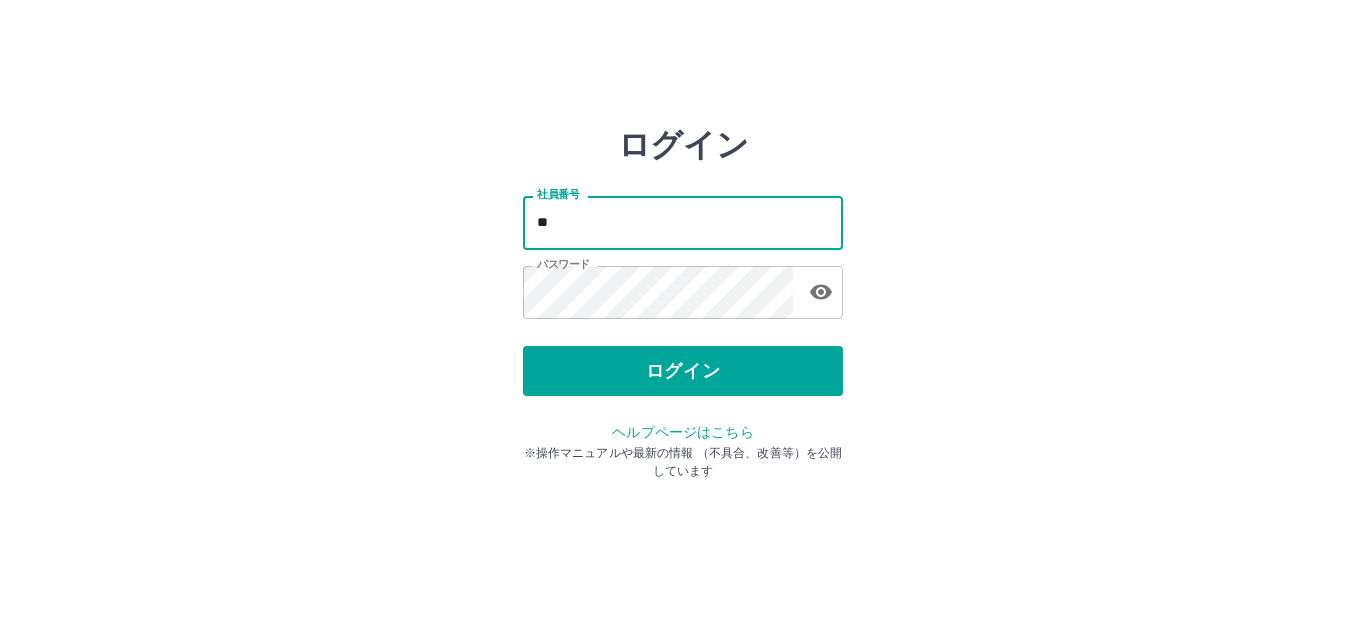 scroll, scrollTop: 0, scrollLeft: 0, axis: both 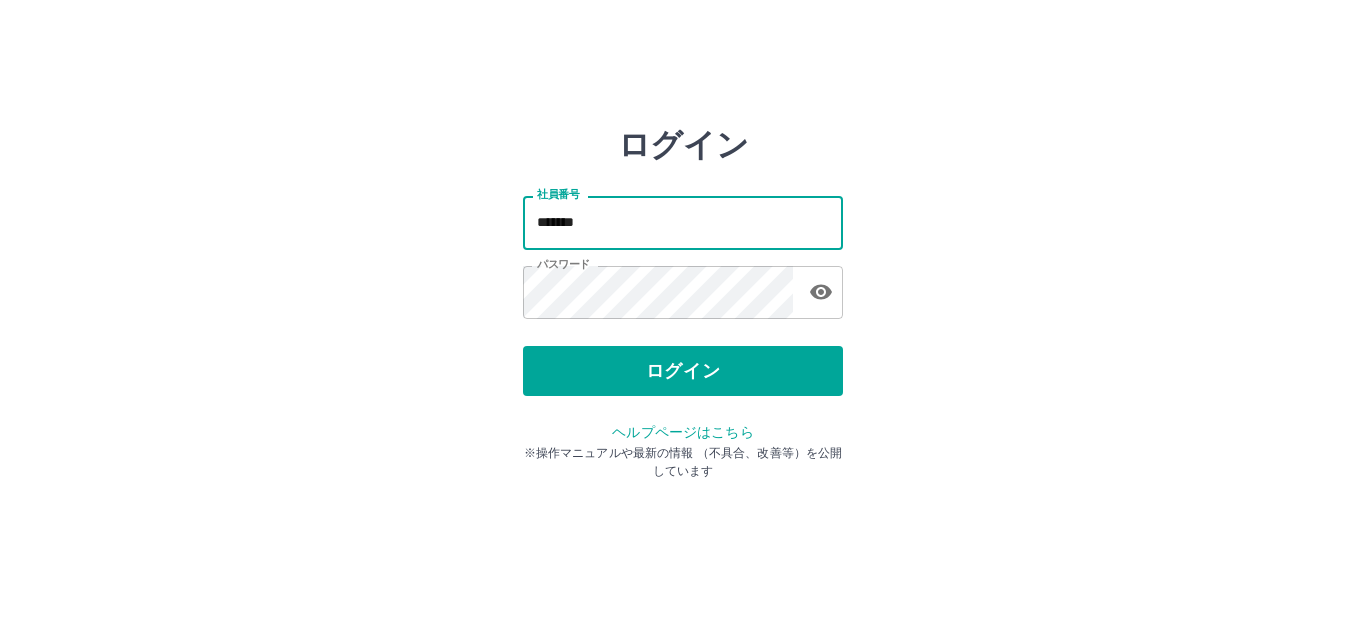 type on "*******" 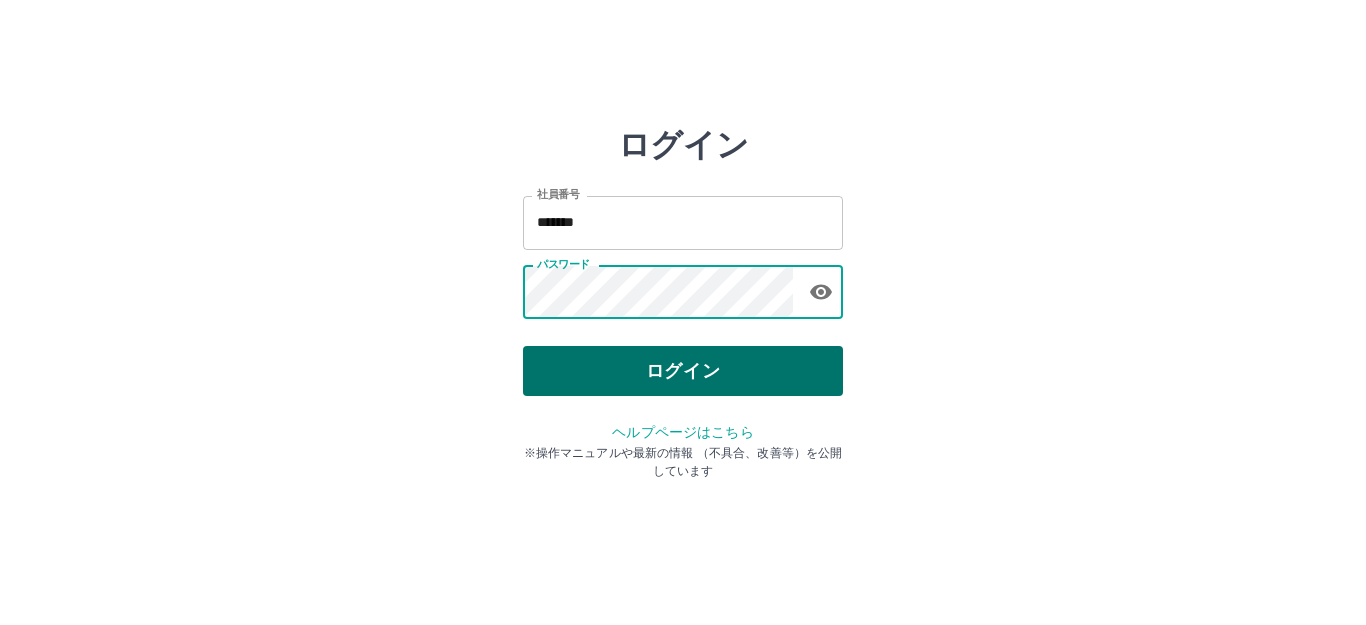 click on "ログイン" at bounding box center [683, 371] 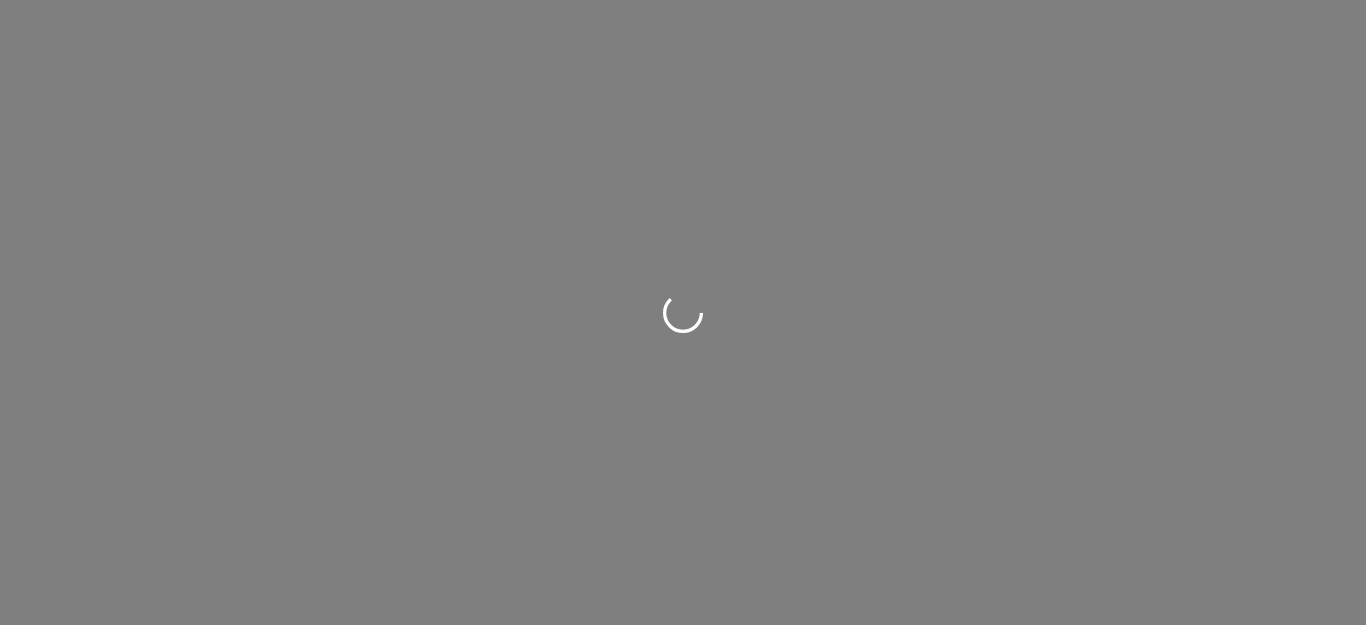 scroll, scrollTop: 0, scrollLeft: 0, axis: both 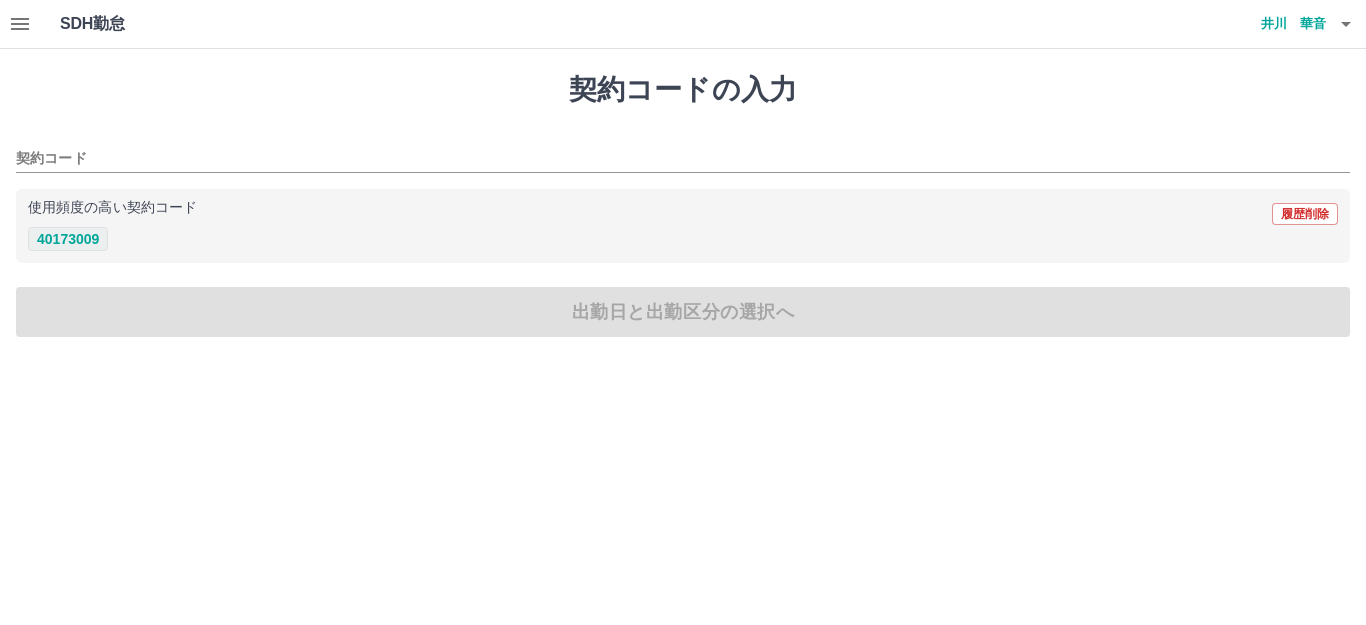 click on "40173009" at bounding box center (68, 239) 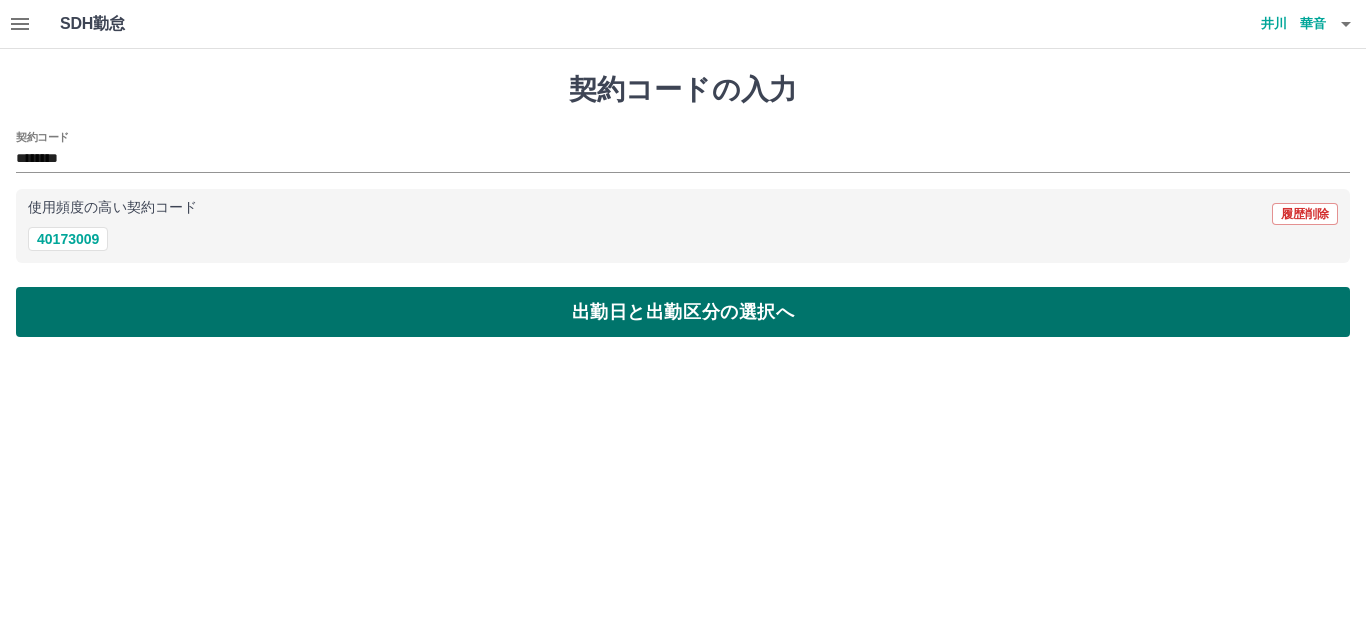 click on "出勤日と出勤区分の選択へ" at bounding box center [683, 312] 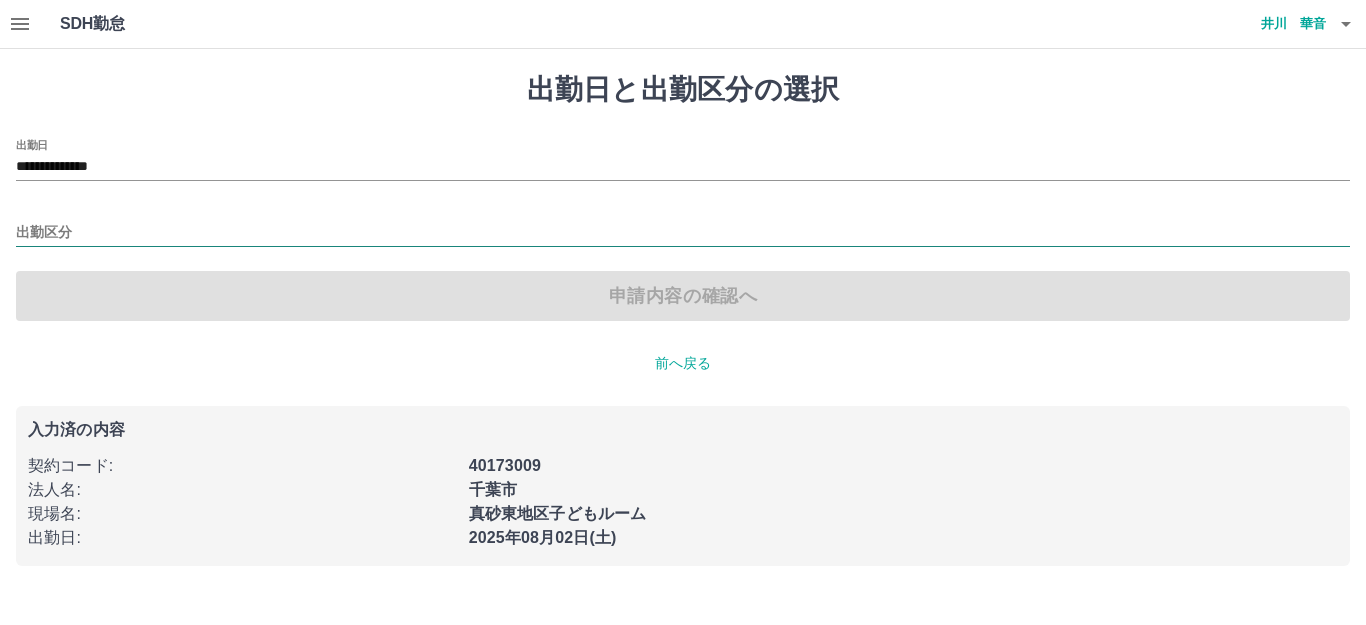 click on "出勤区分" at bounding box center [683, 233] 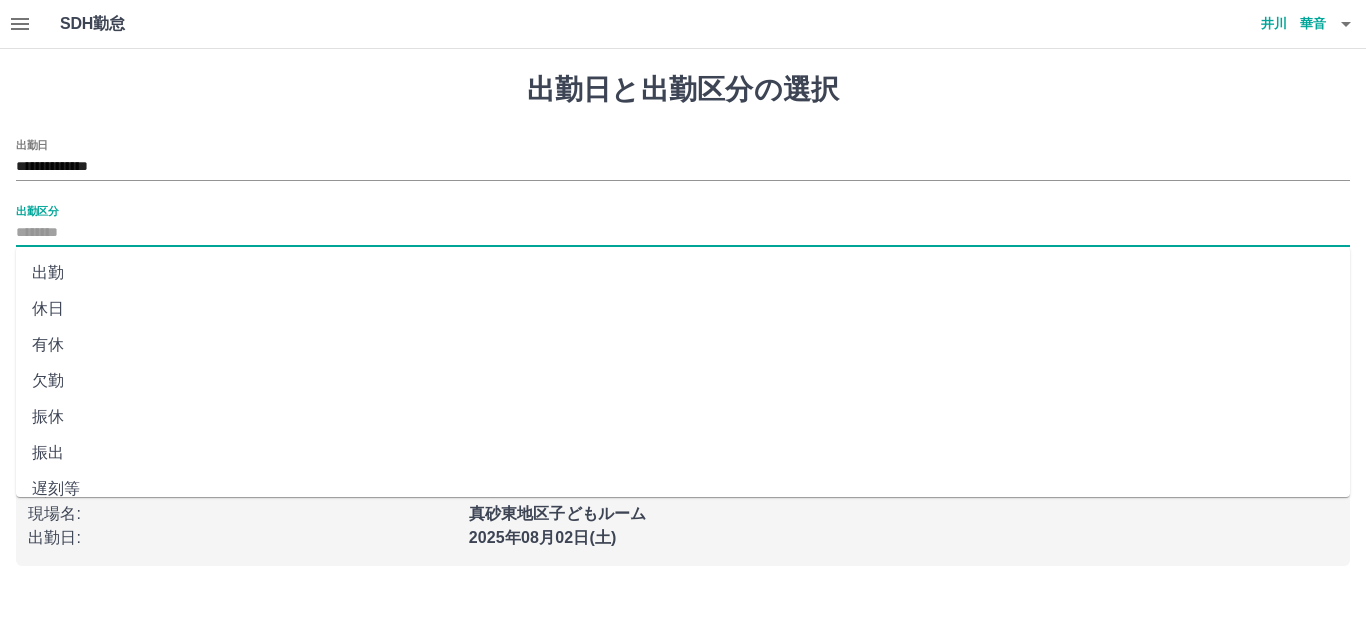 click on "休日" at bounding box center (683, 309) 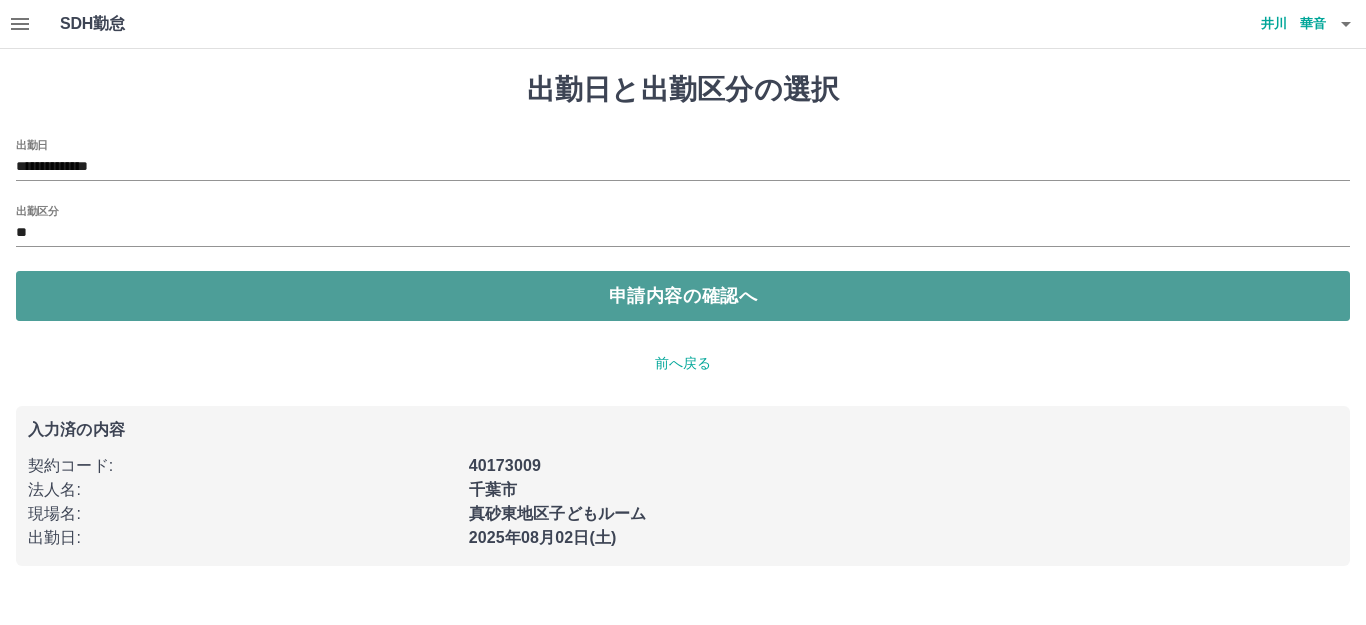 click on "申請内容の確認へ" at bounding box center (683, 296) 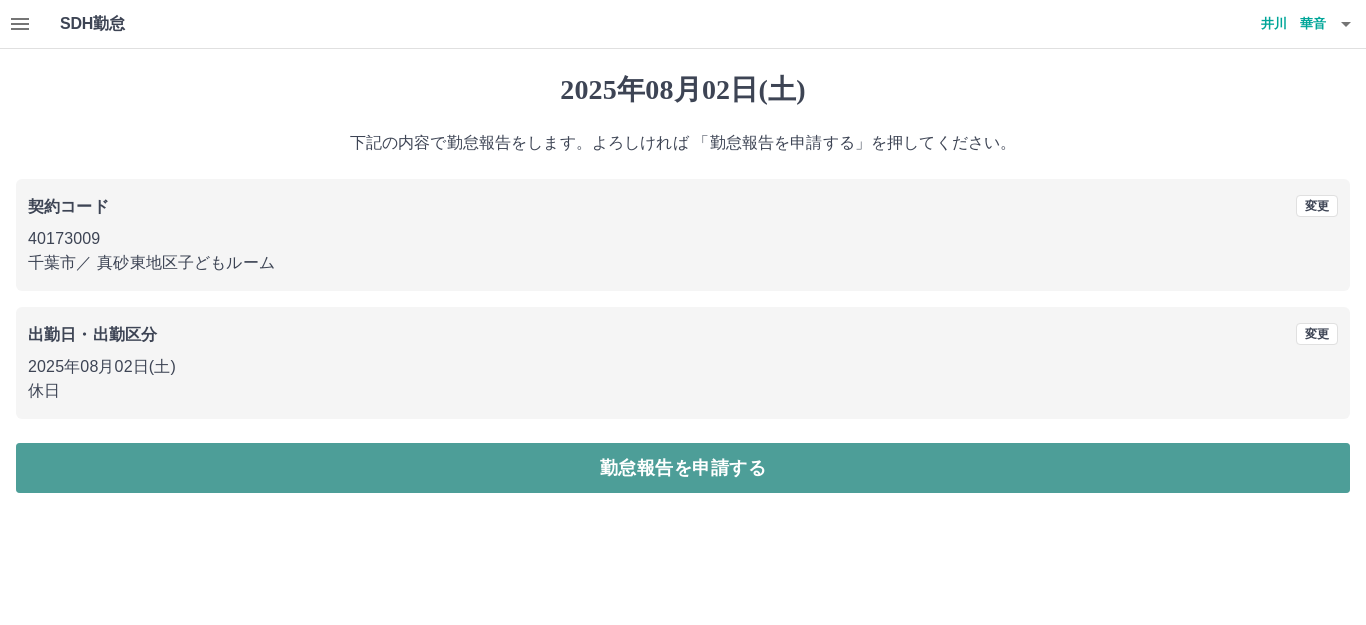click on "勤怠報告を申請する" at bounding box center (683, 468) 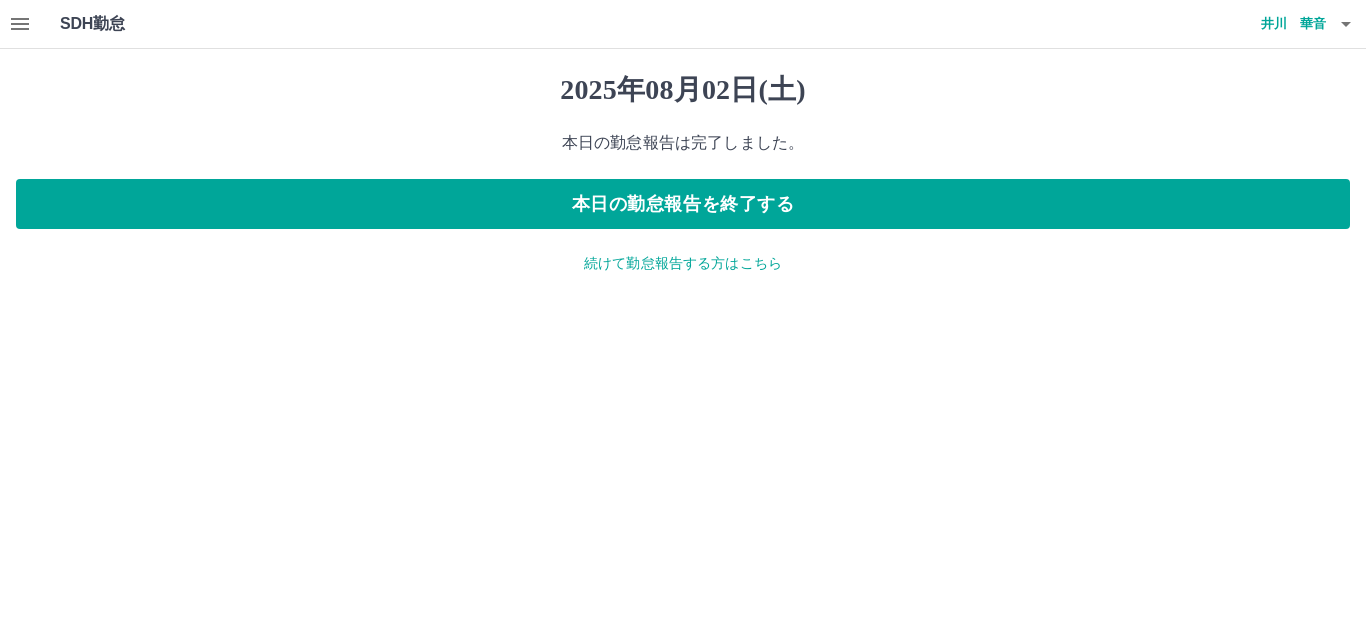 click on "続けて勤怠報告する方はこちら" at bounding box center [683, 263] 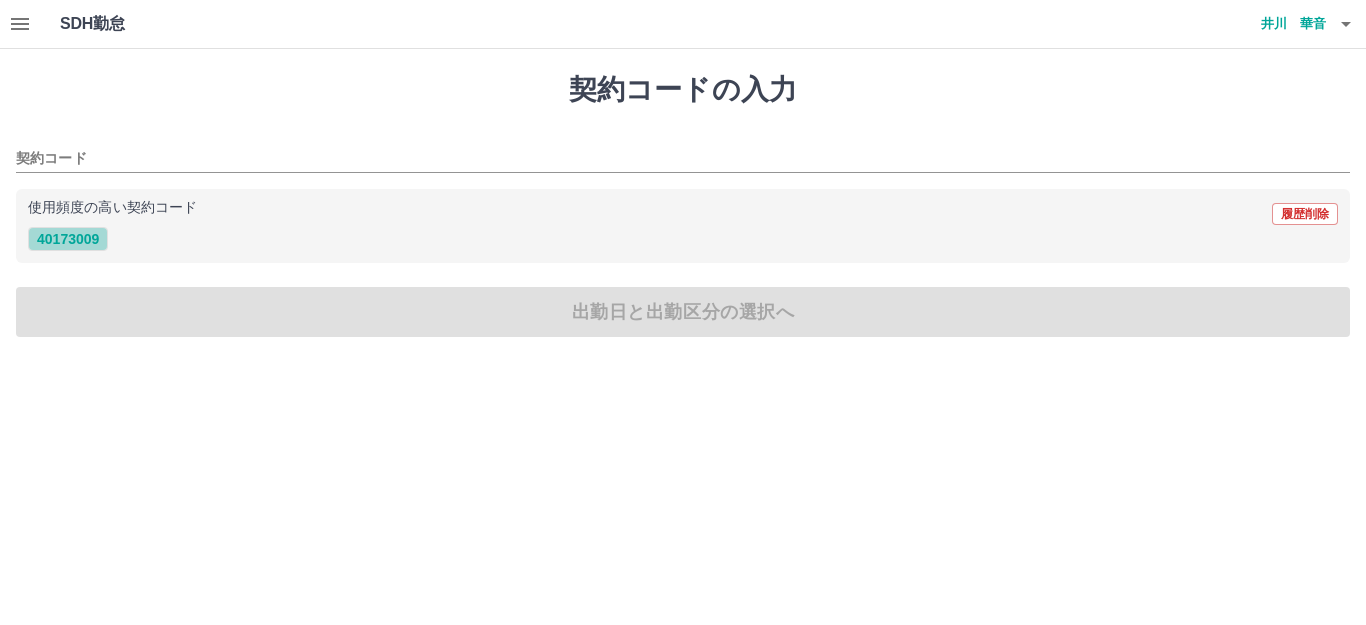click on "40173009" at bounding box center (68, 239) 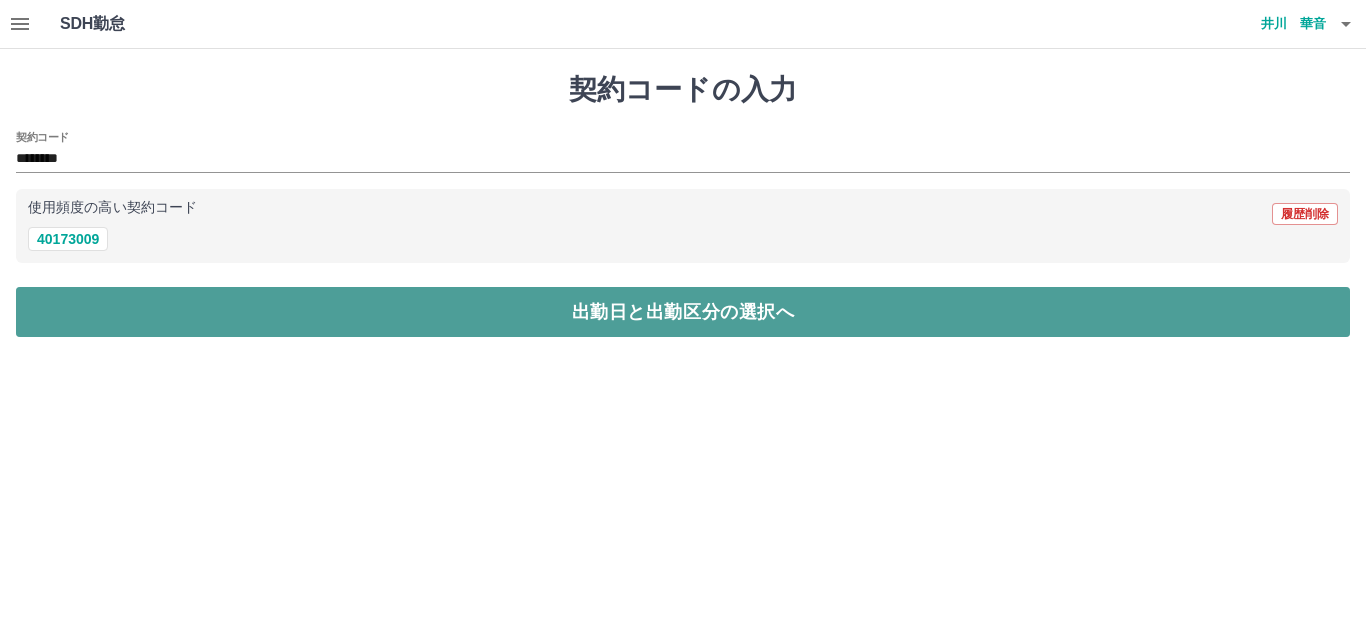 click on "出勤日と出勤区分の選択へ" at bounding box center [683, 312] 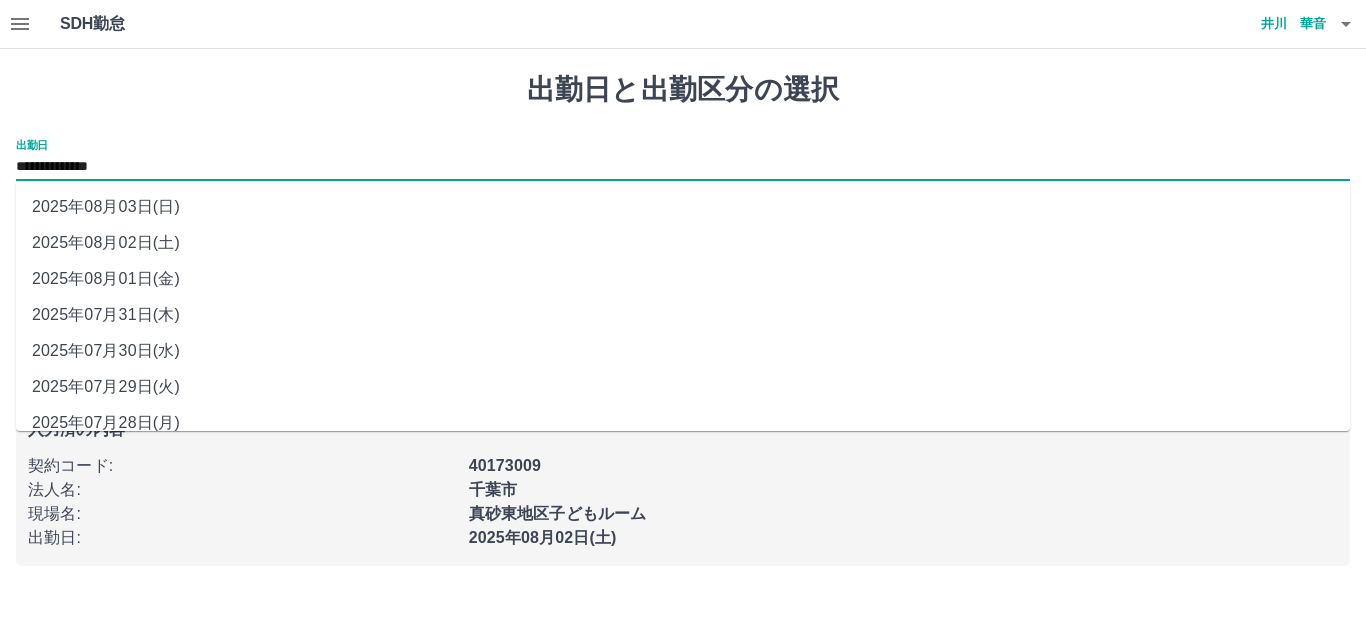 click on "**********" at bounding box center (683, 167) 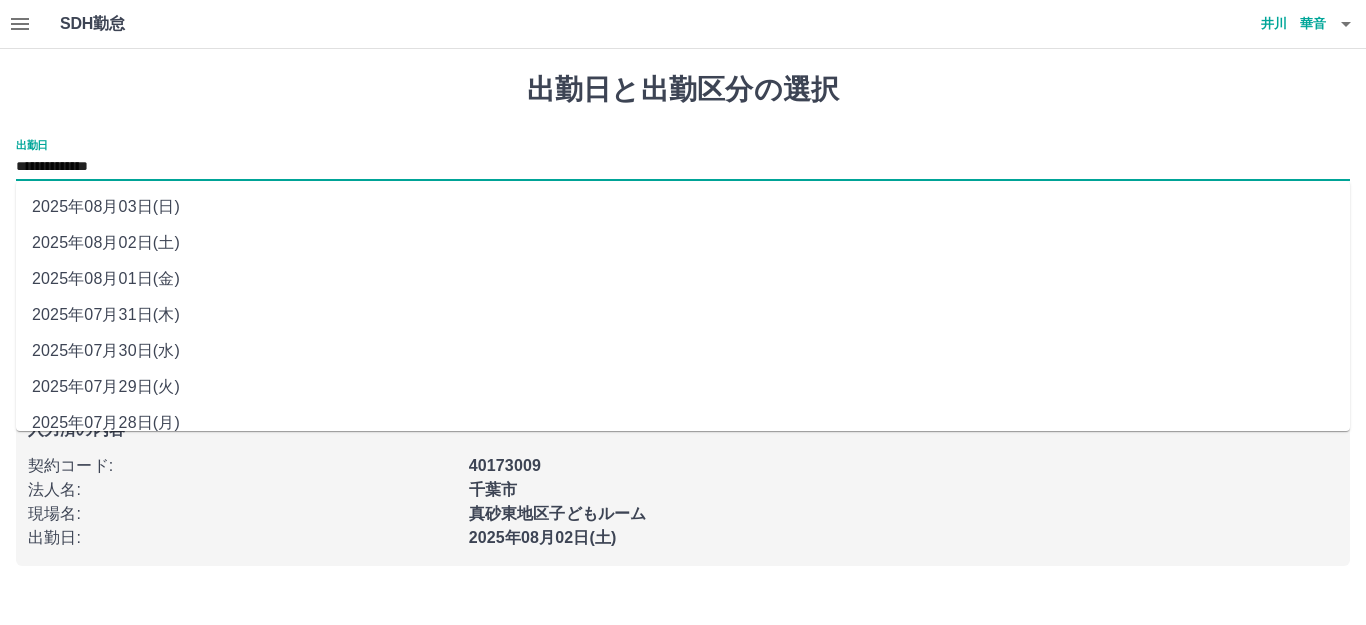 click on "2025年08月03日(日)" at bounding box center (683, 207) 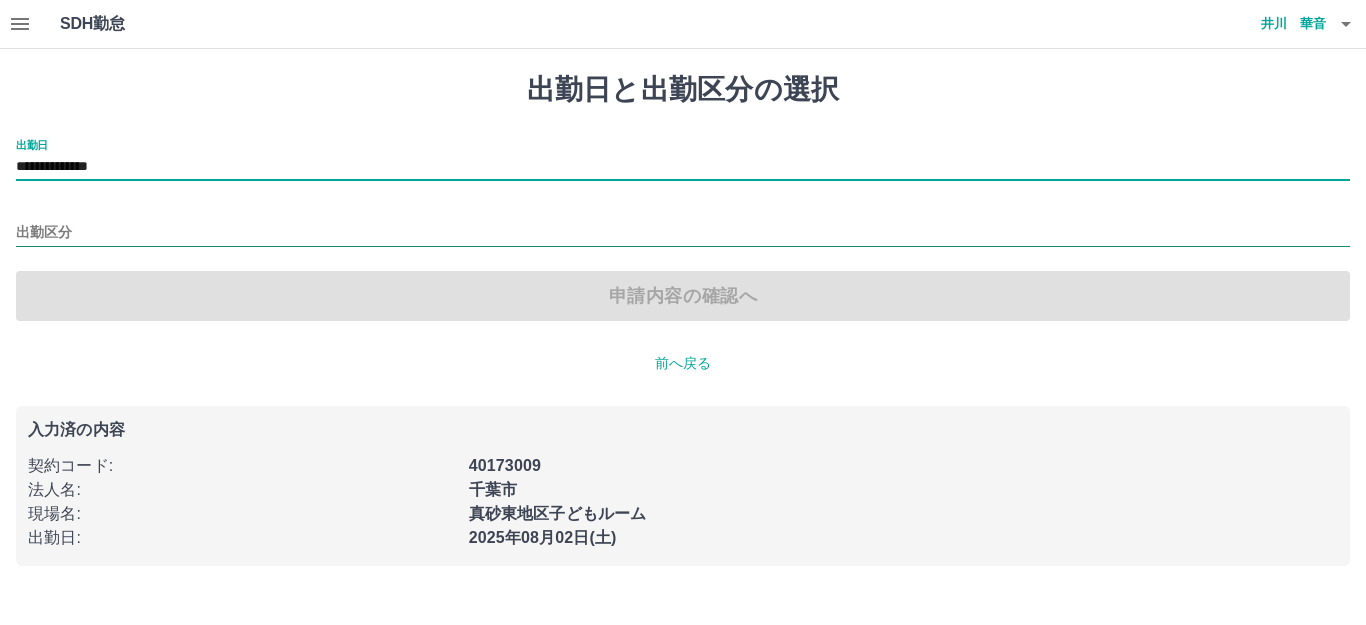 click on "出勤区分" at bounding box center [683, 233] 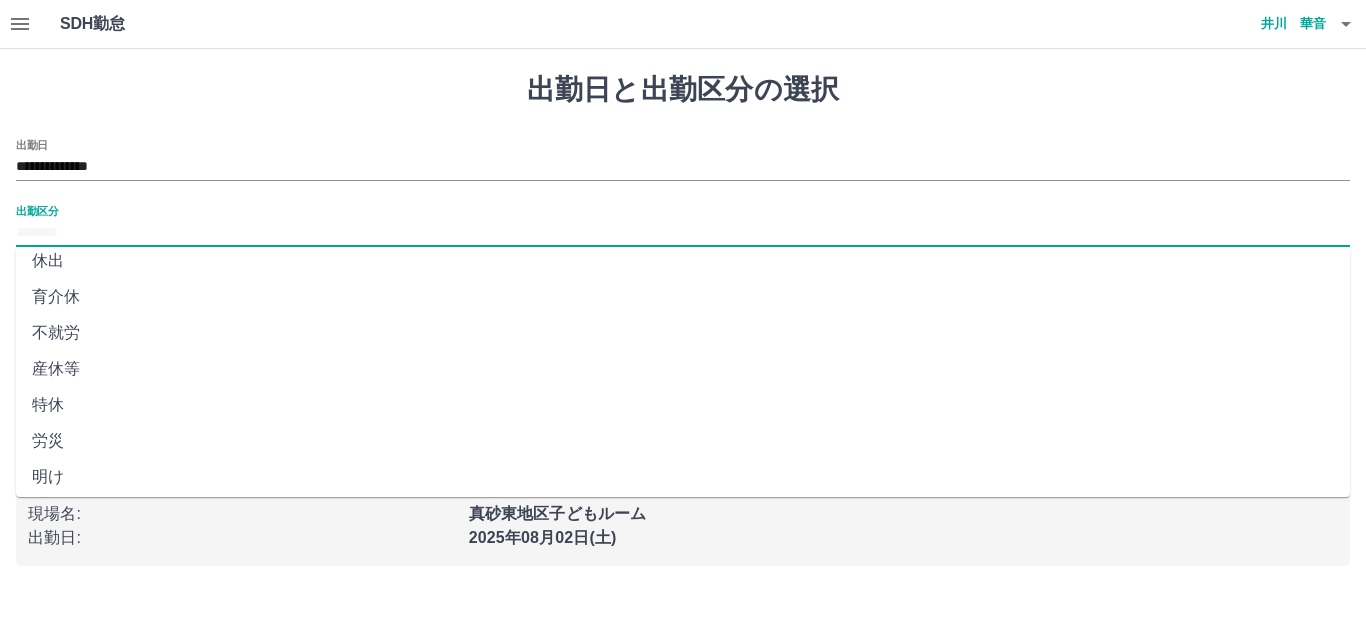 scroll, scrollTop: 414, scrollLeft: 0, axis: vertical 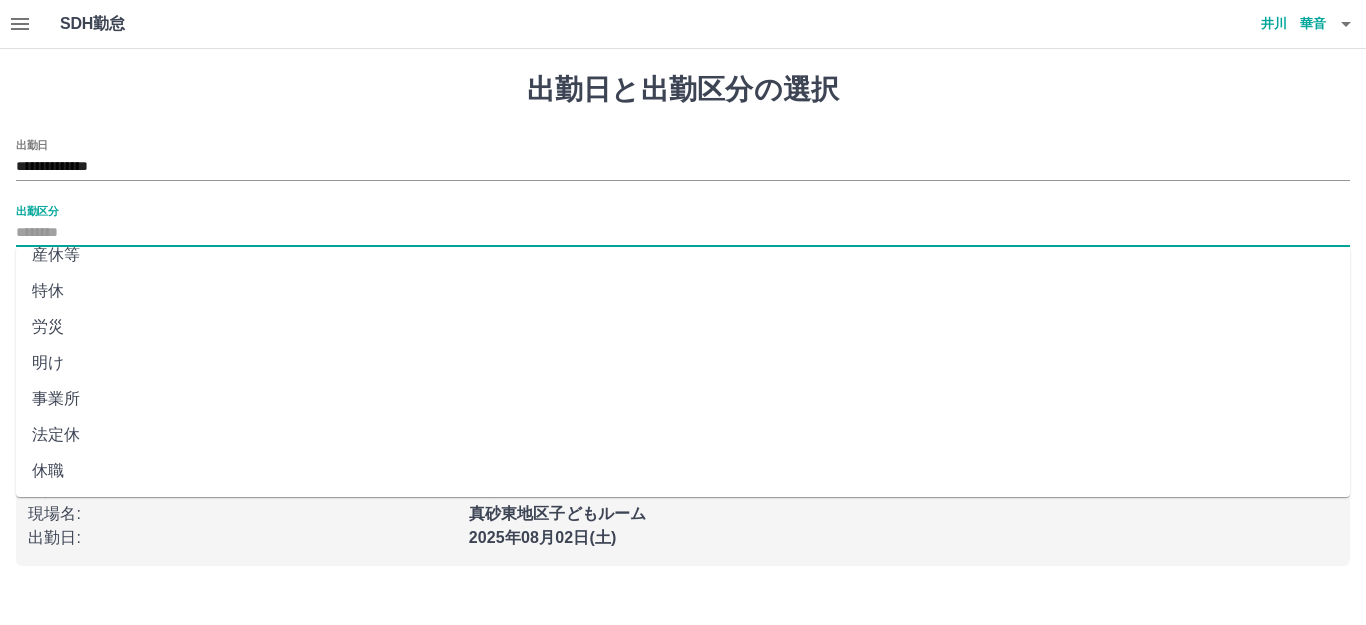 click on "法定休" at bounding box center (683, 435) 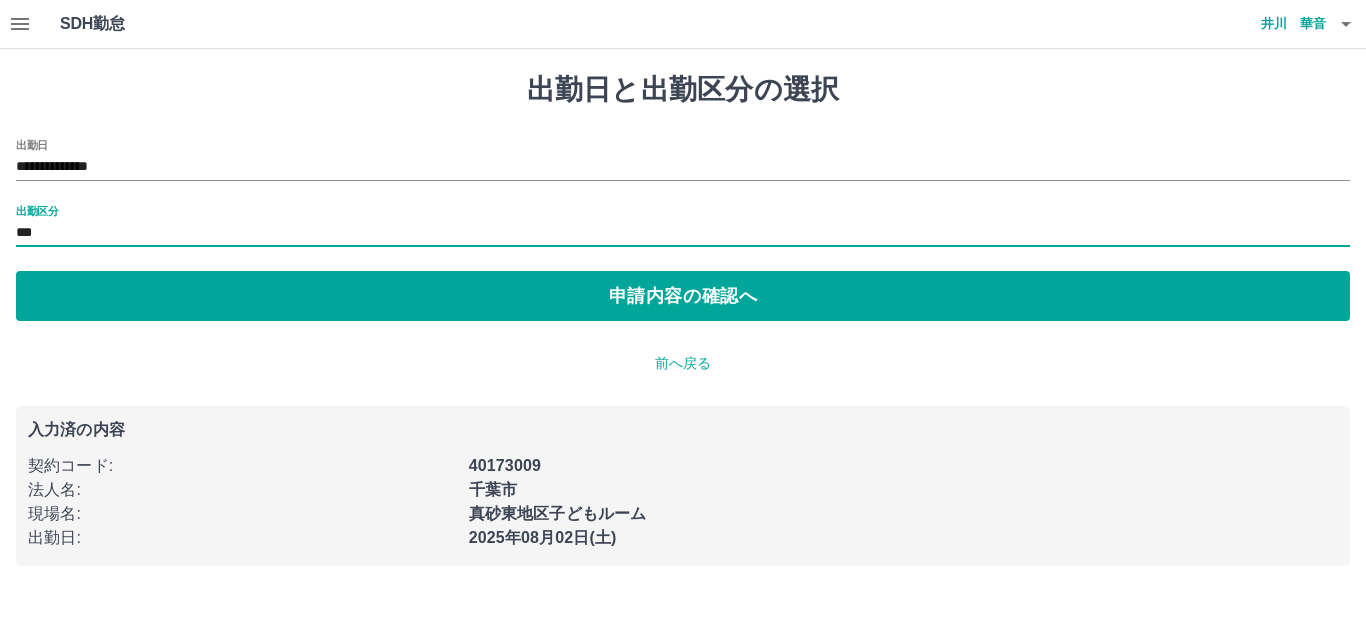 type on "***" 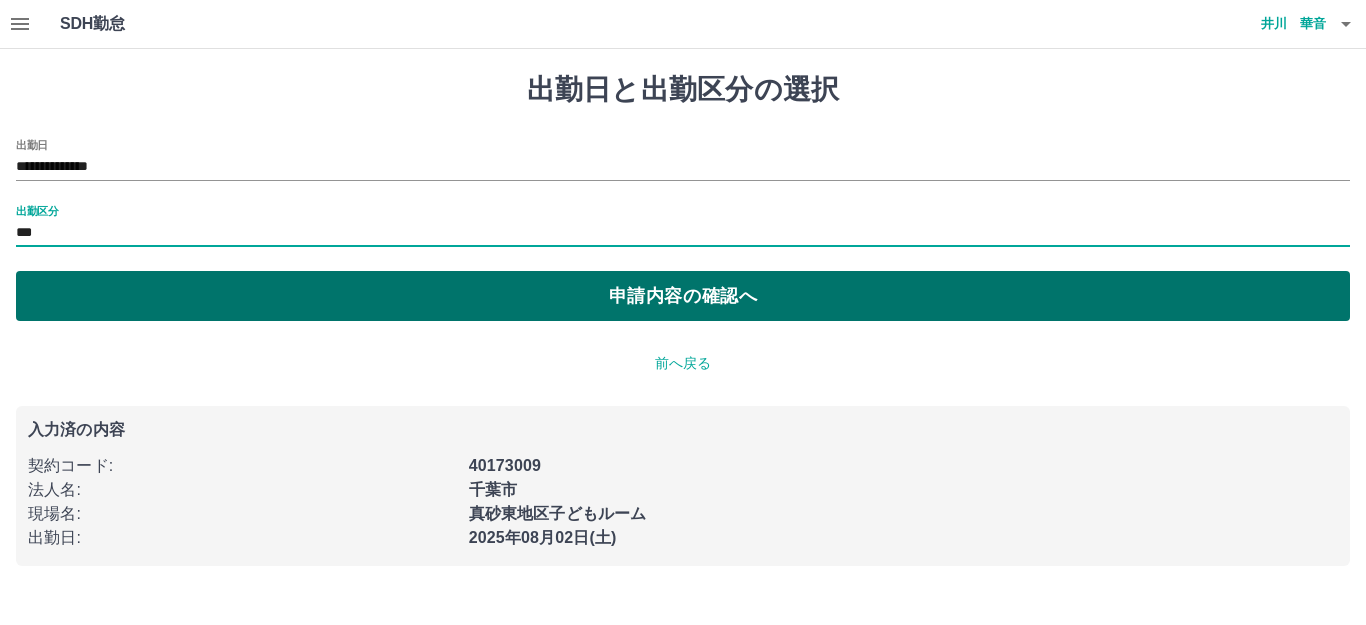 click on "申請内容の確認へ" at bounding box center (683, 296) 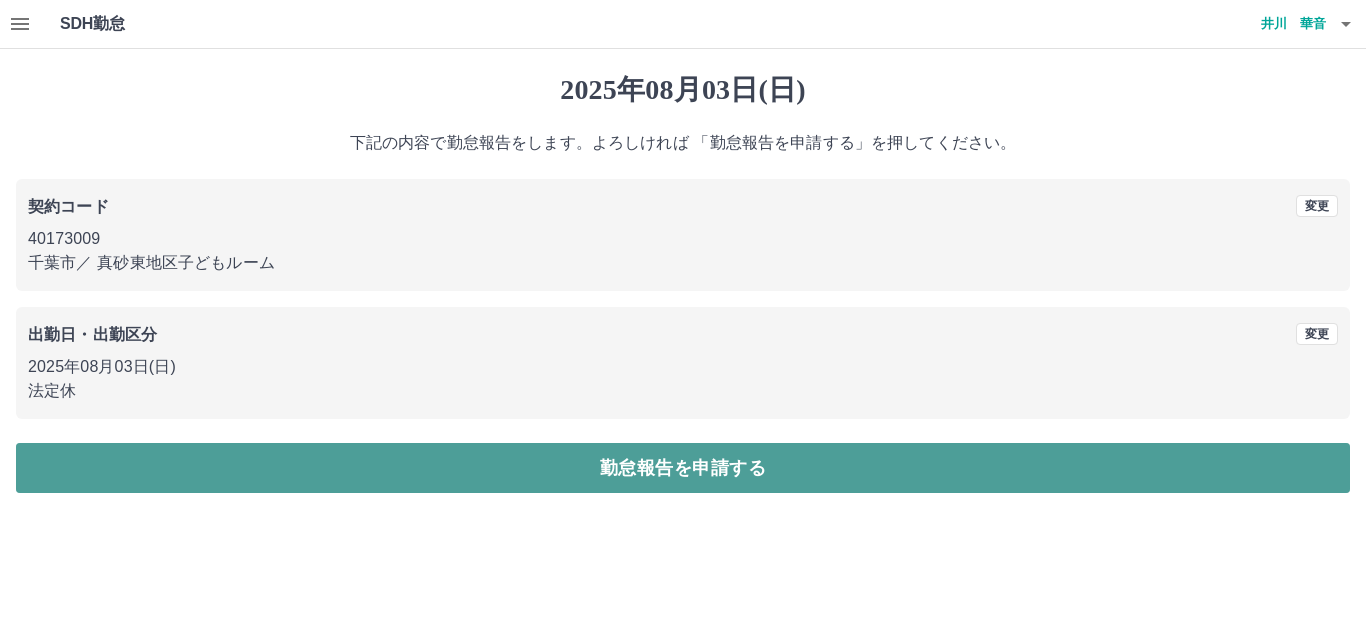 click on "勤怠報告を申請する" at bounding box center [683, 468] 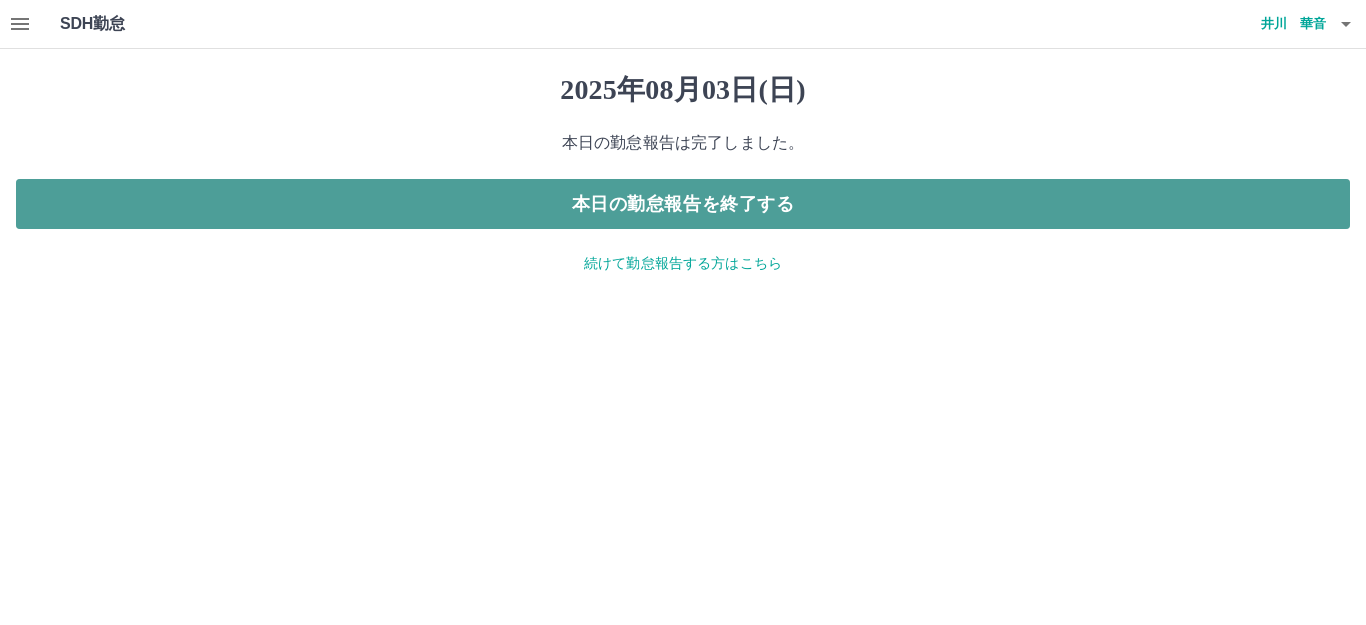 click on "本日の勤怠報告を終了する" at bounding box center [683, 204] 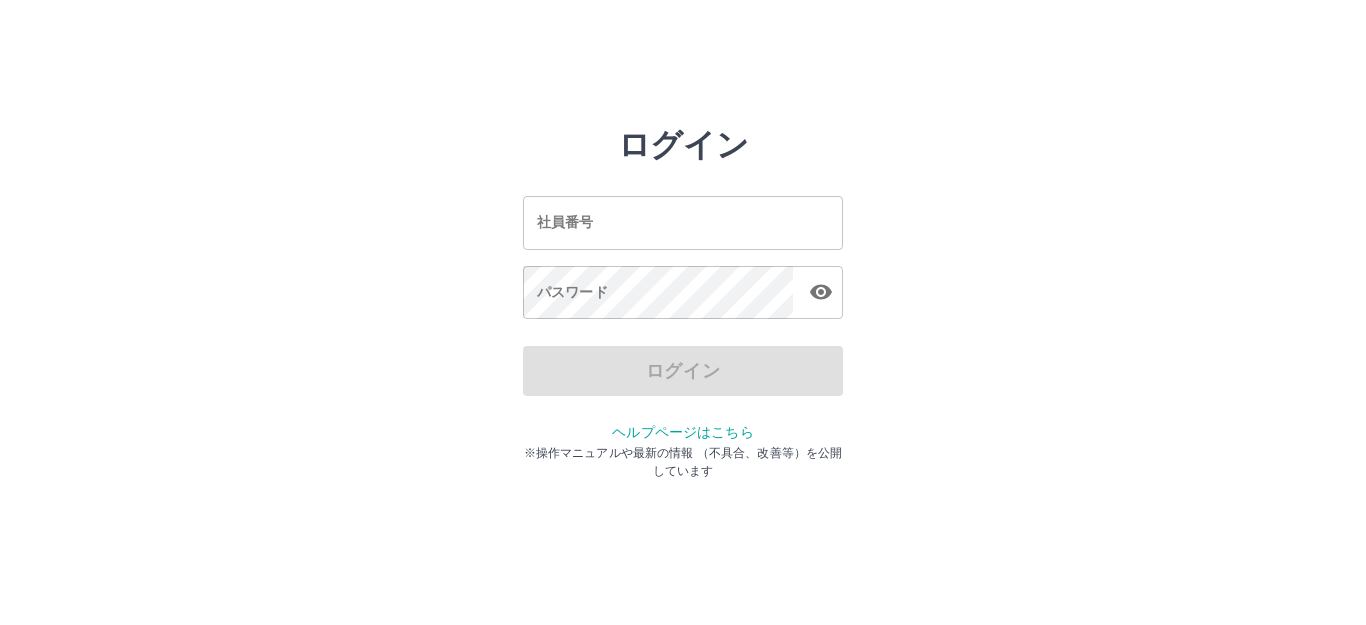 scroll, scrollTop: 0, scrollLeft: 0, axis: both 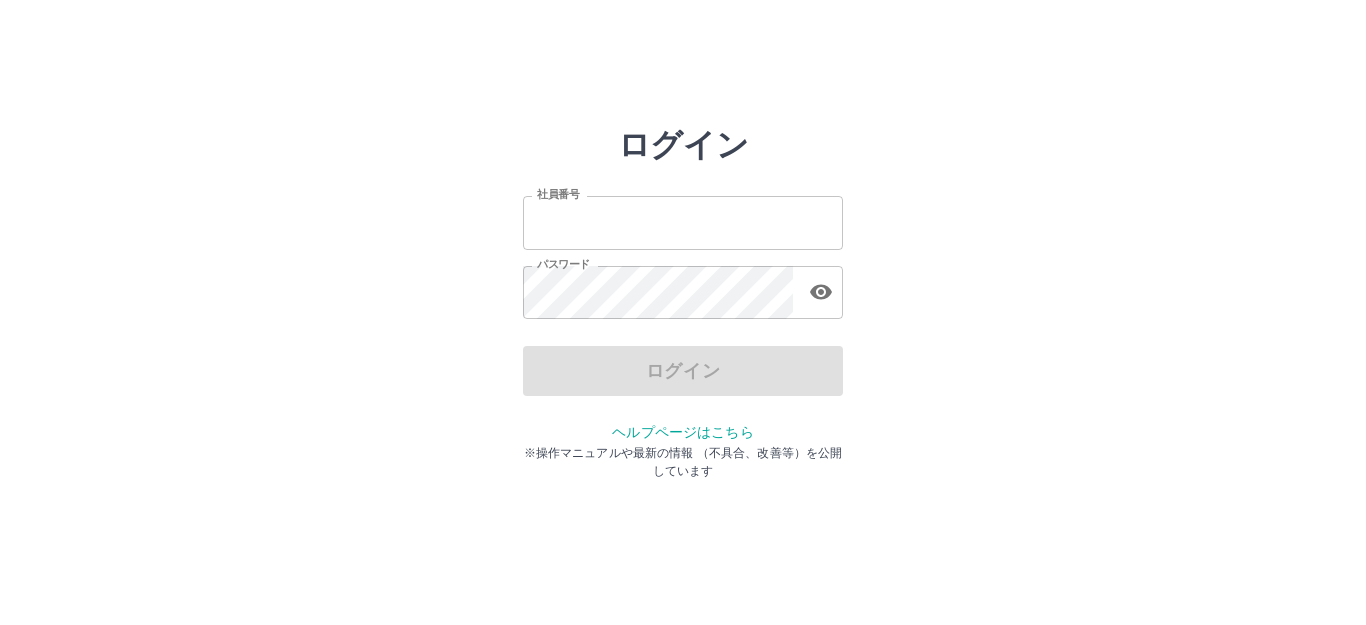 type on "*******" 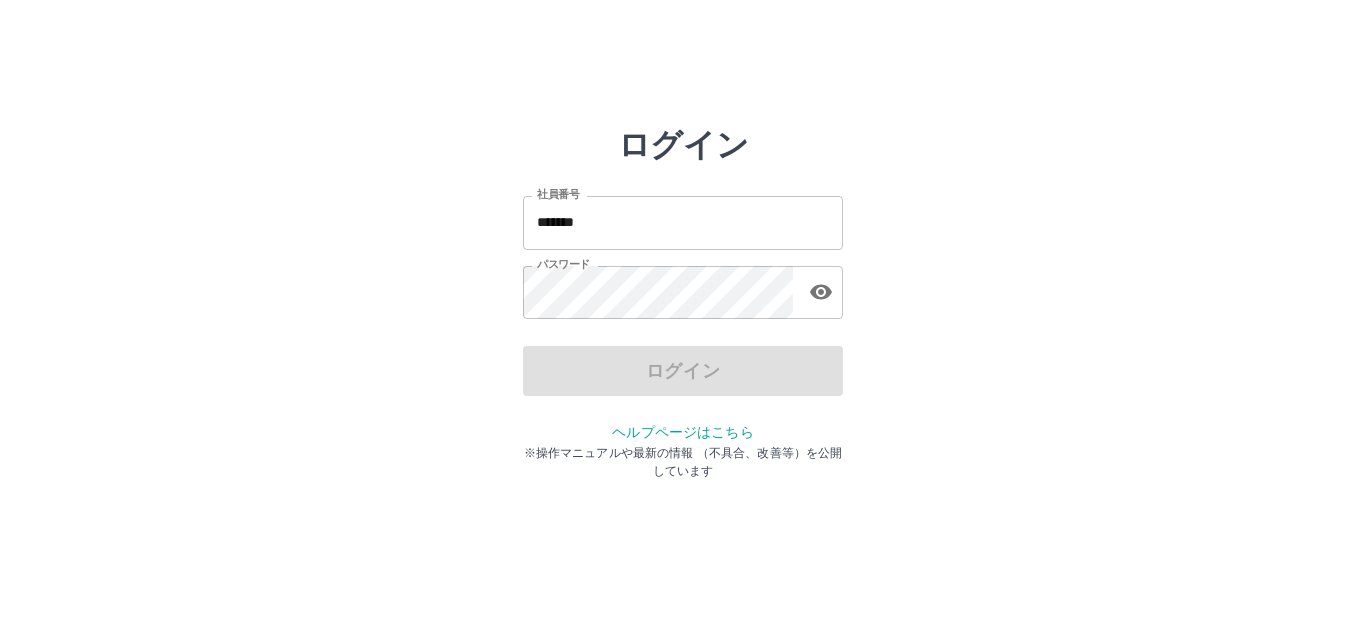 click on "ログイン" at bounding box center (683, 371) 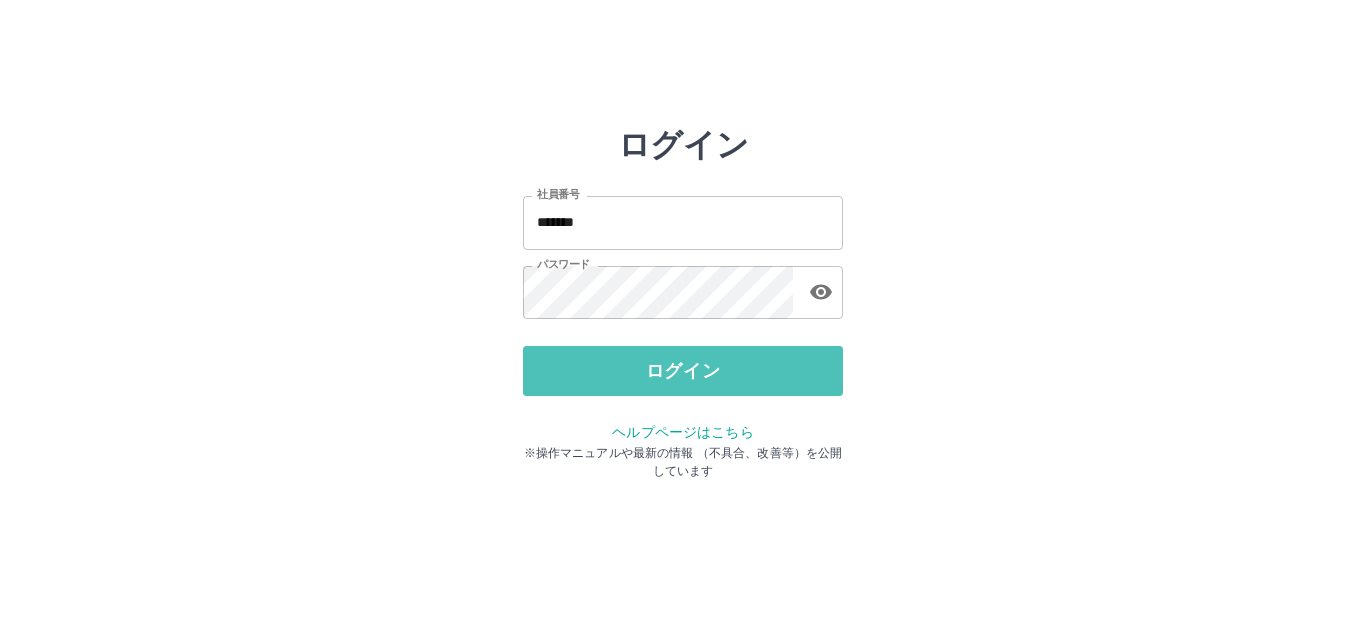 click on "ログイン" at bounding box center (683, 371) 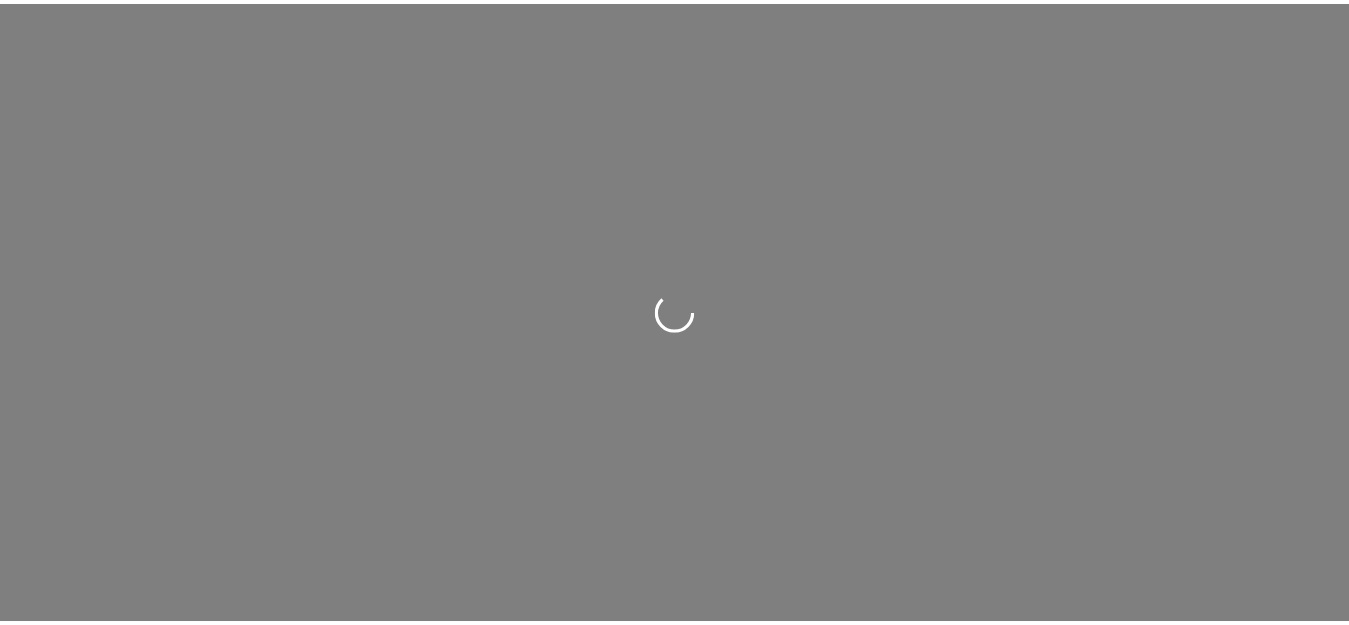 scroll, scrollTop: 0, scrollLeft: 0, axis: both 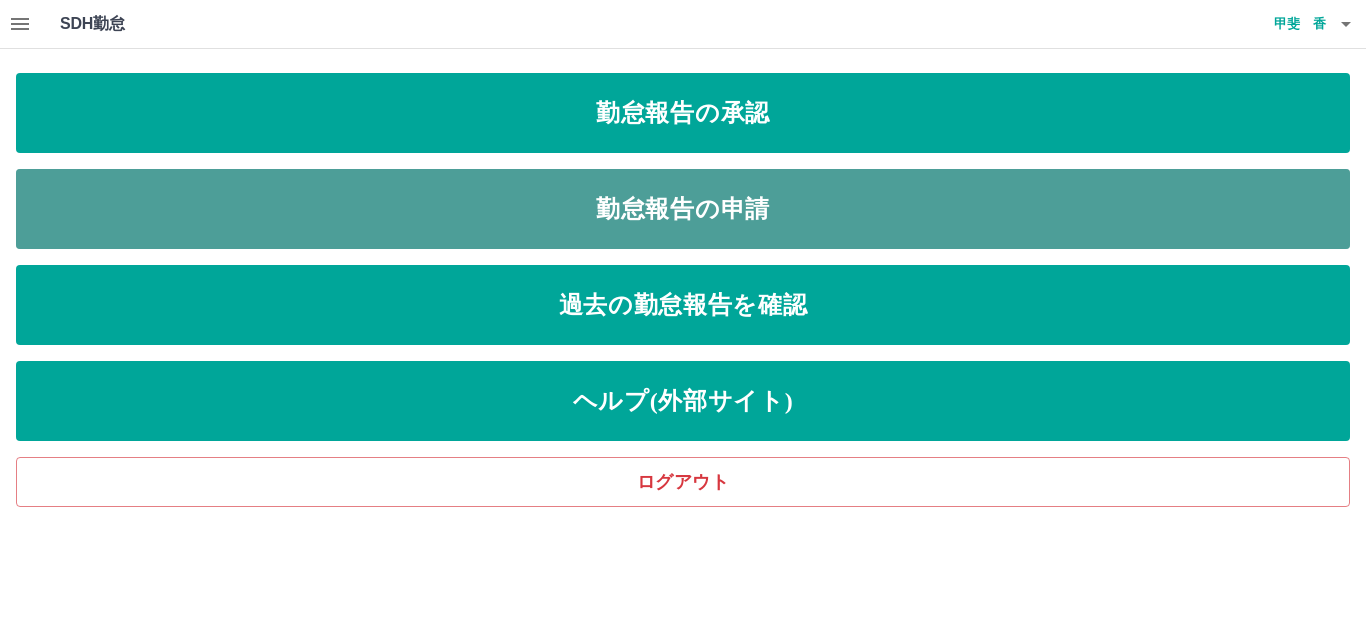 click on "勤怠報告の申請" at bounding box center [683, 209] 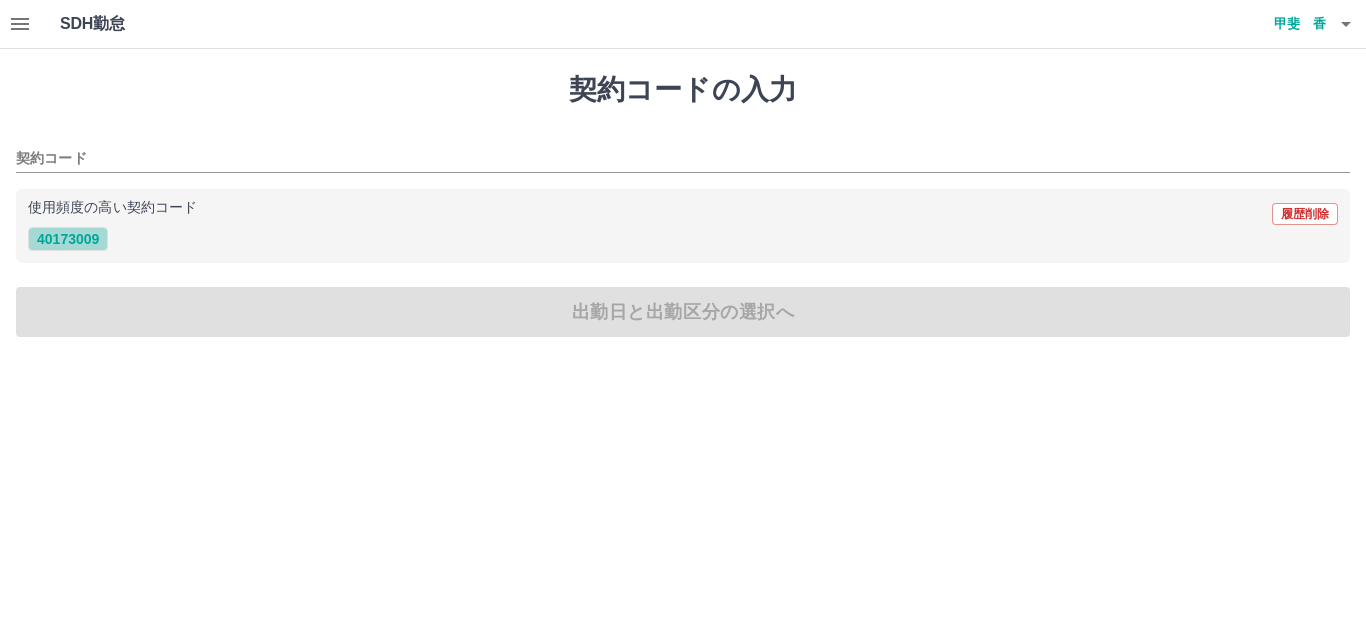 click on "40173009" at bounding box center [68, 239] 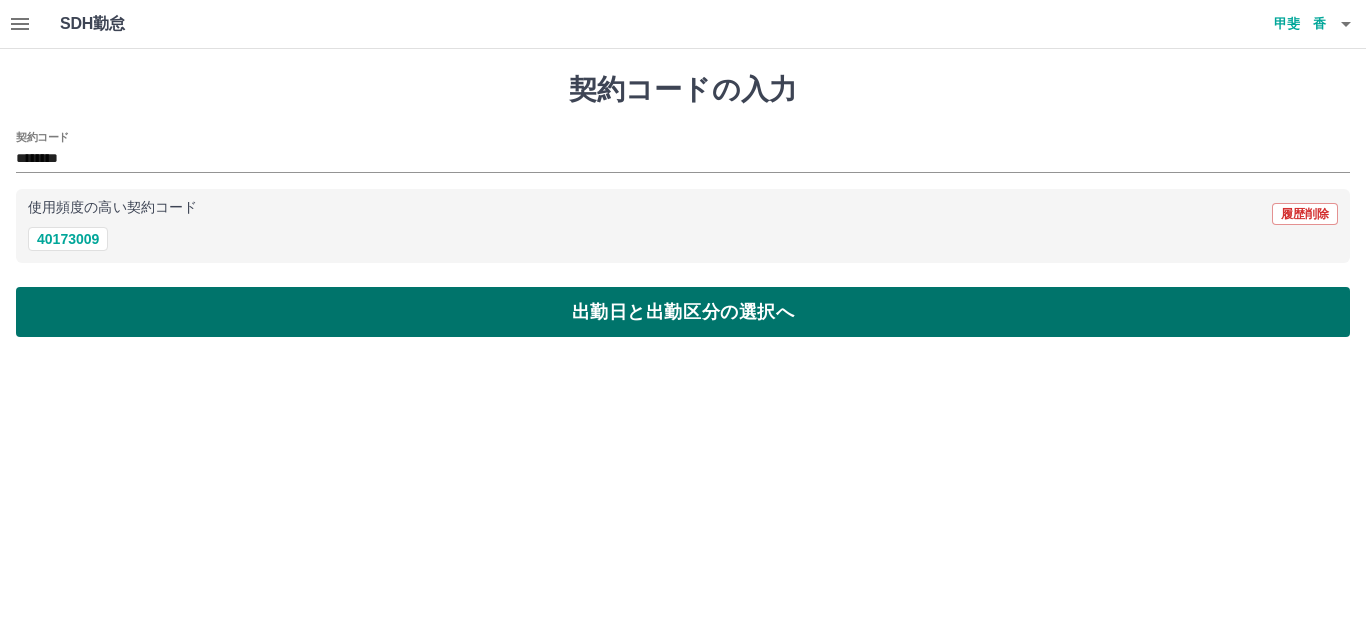 click on "出勤日と出勤区分の選択へ" at bounding box center [683, 312] 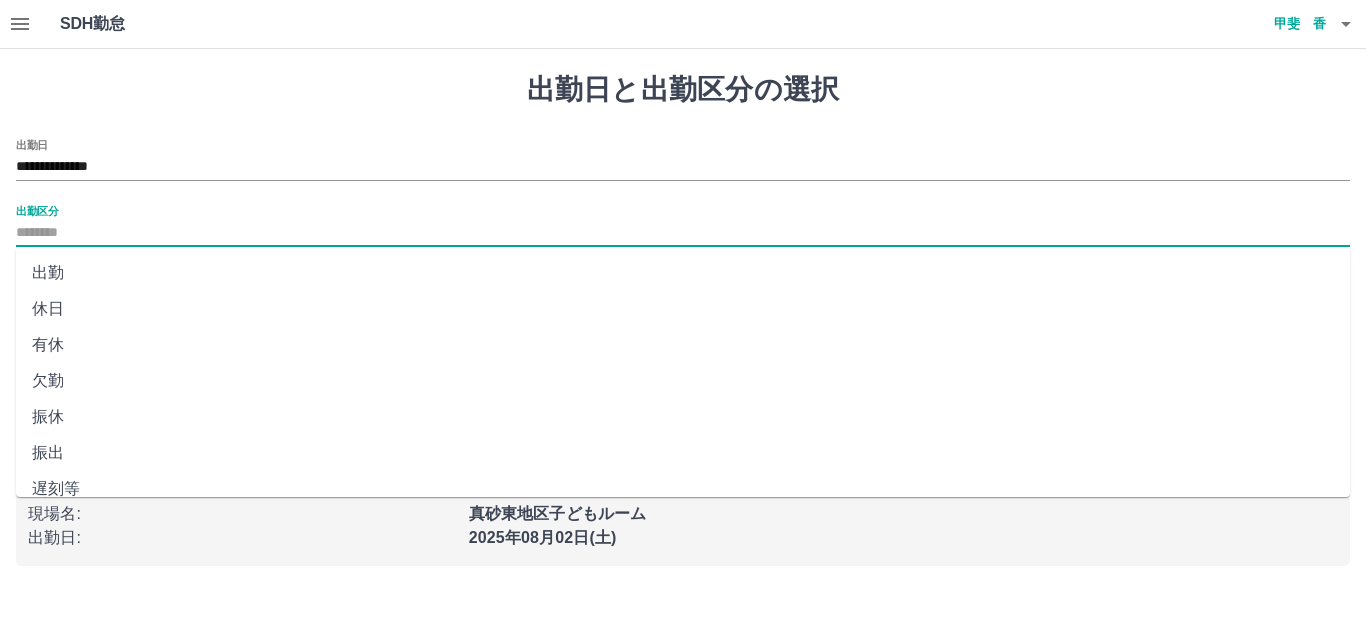 click on "出勤区分" at bounding box center (683, 233) 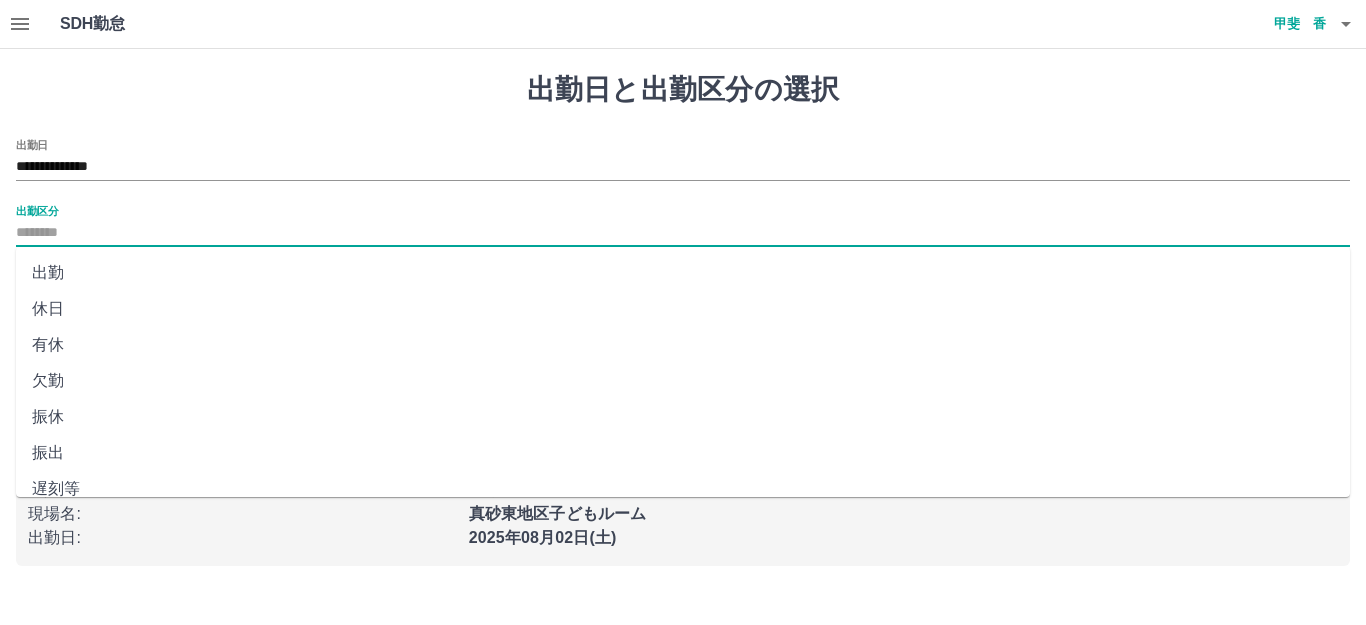 click on "出勤" at bounding box center [683, 273] 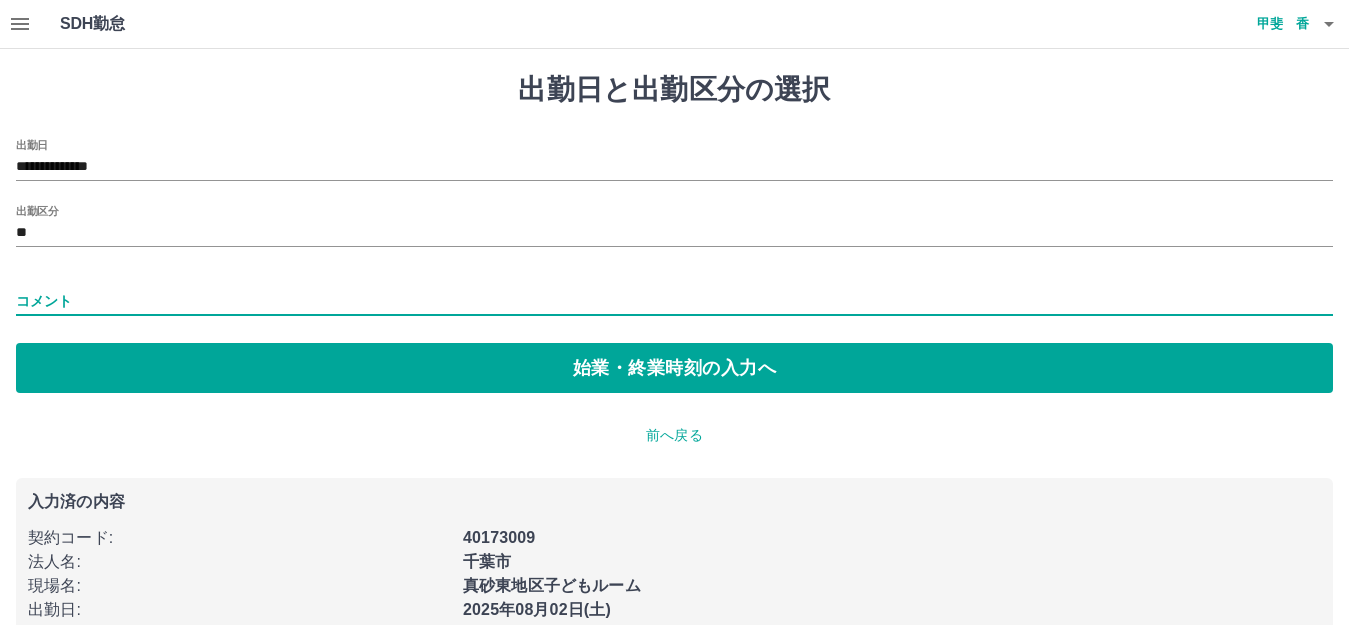 click on "コメント" at bounding box center (674, 301) 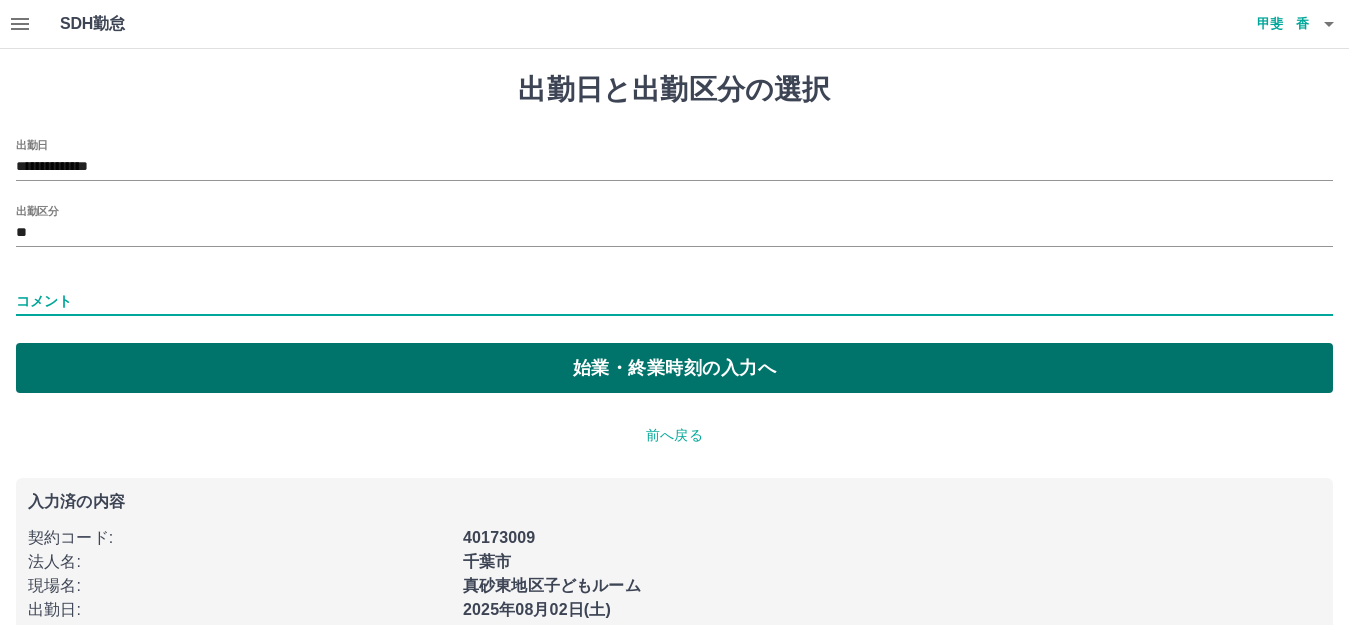 type on "****" 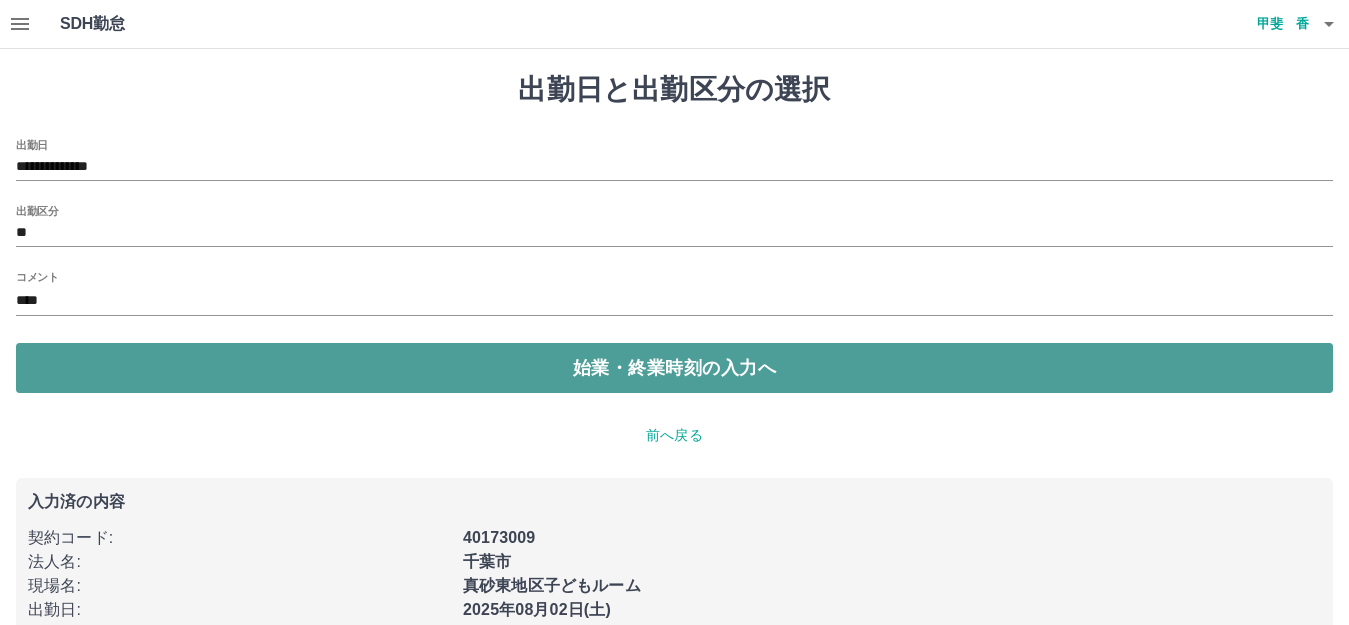 click on "始業・終業時刻の入力へ" at bounding box center (674, 368) 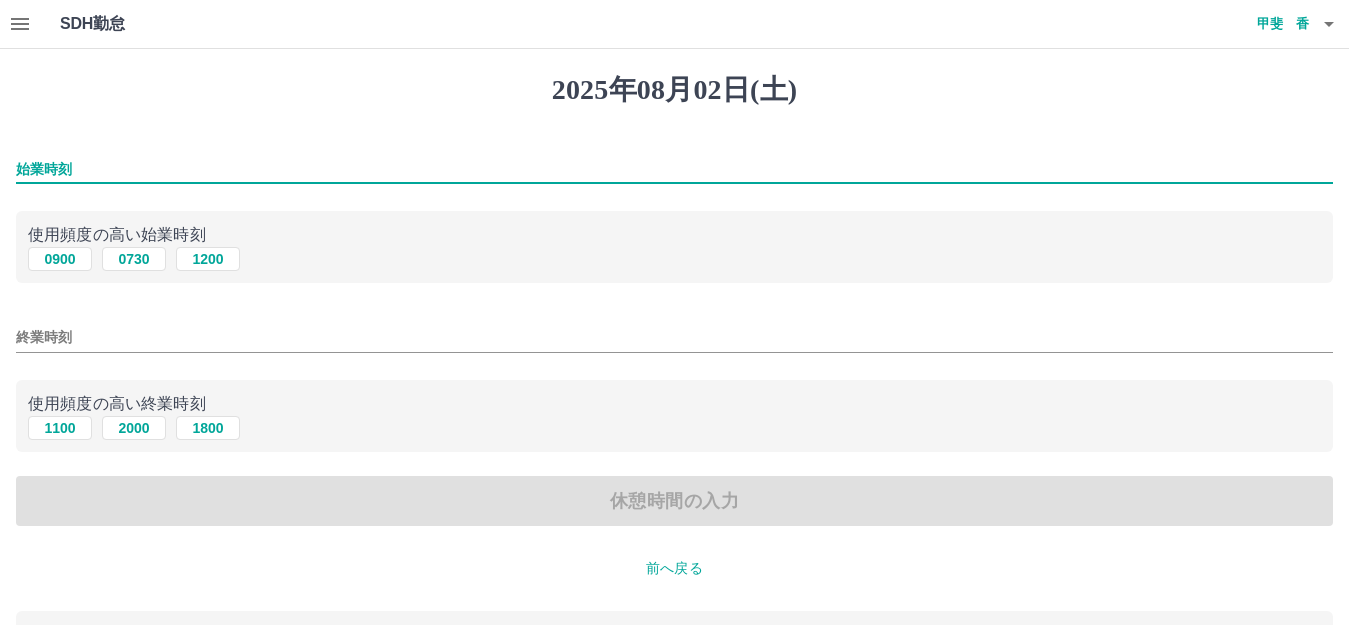 click on "始業時刻" at bounding box center (674, 169) 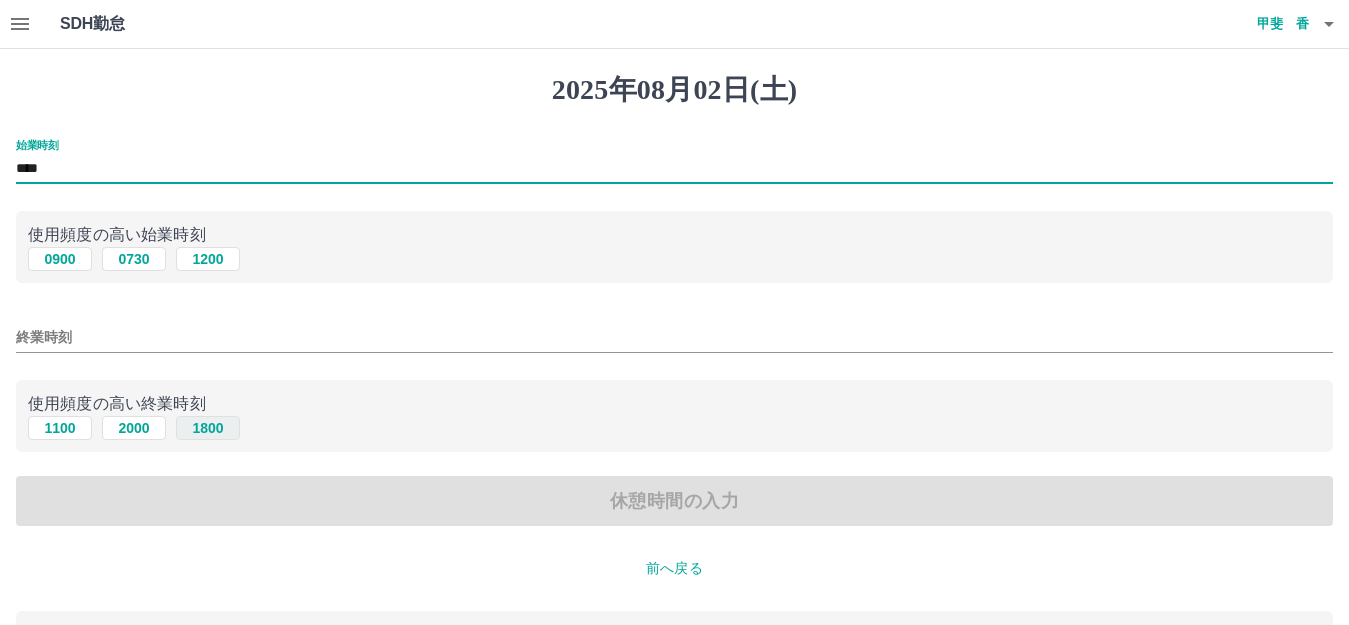 click on "1800" at bounding box center (208, 428) 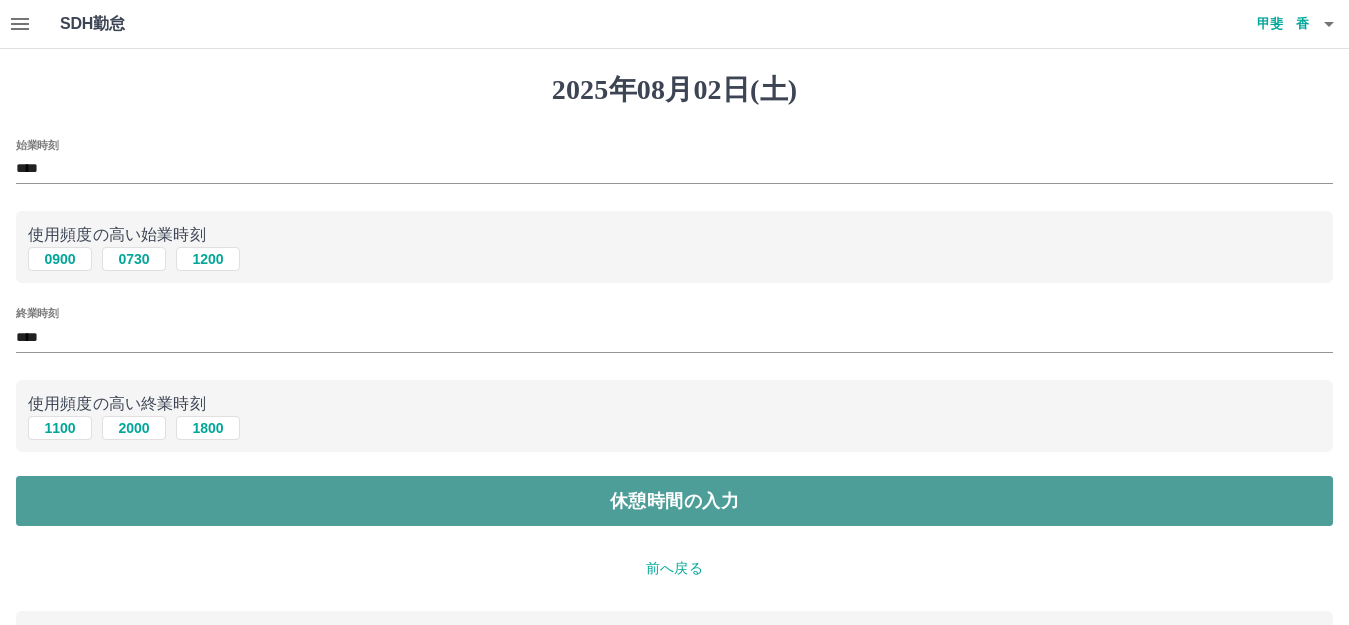 click on "休憩時間の入力" at bounding box center (674, 501) 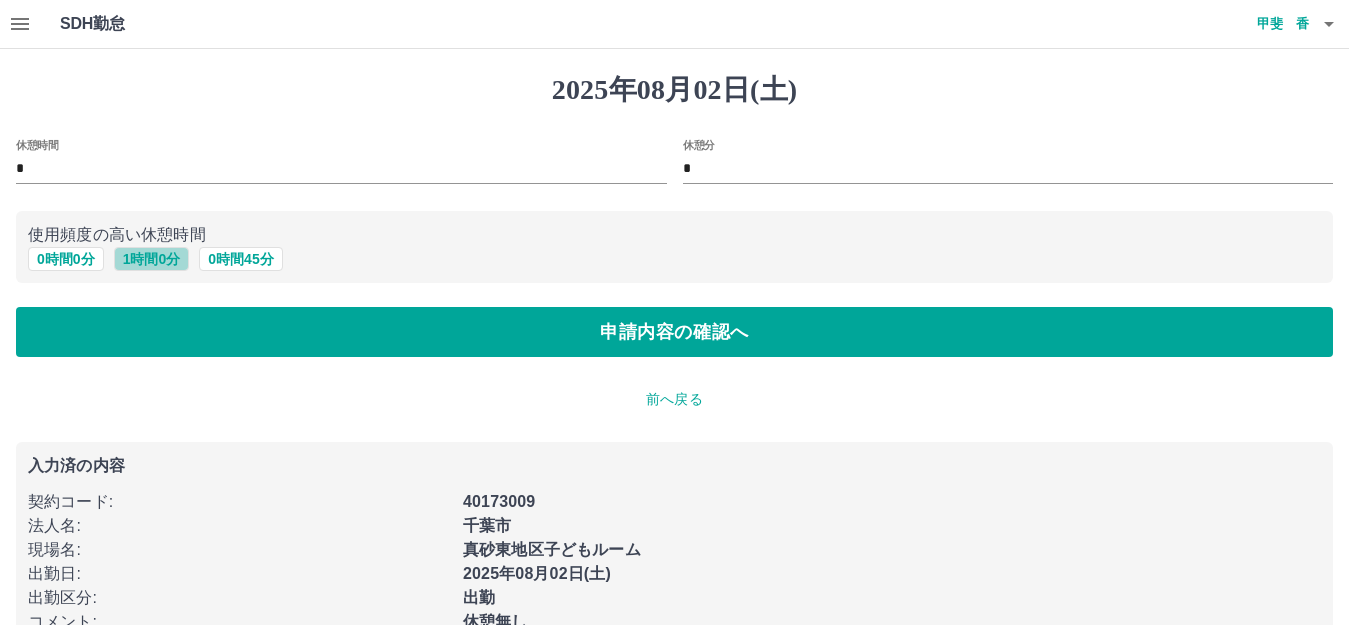 click on "1 時間 0 分" at bounding box center [152, 259] 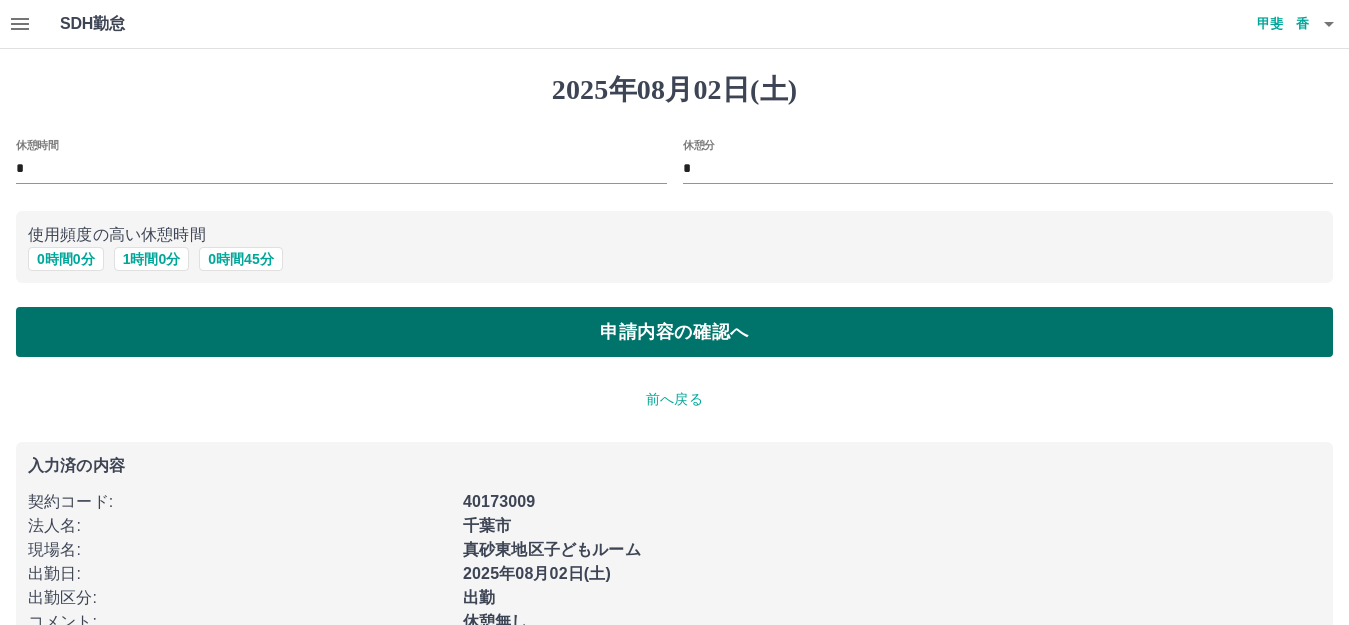 click on "申請内容の確認へ" at bounding box center [674, 332] 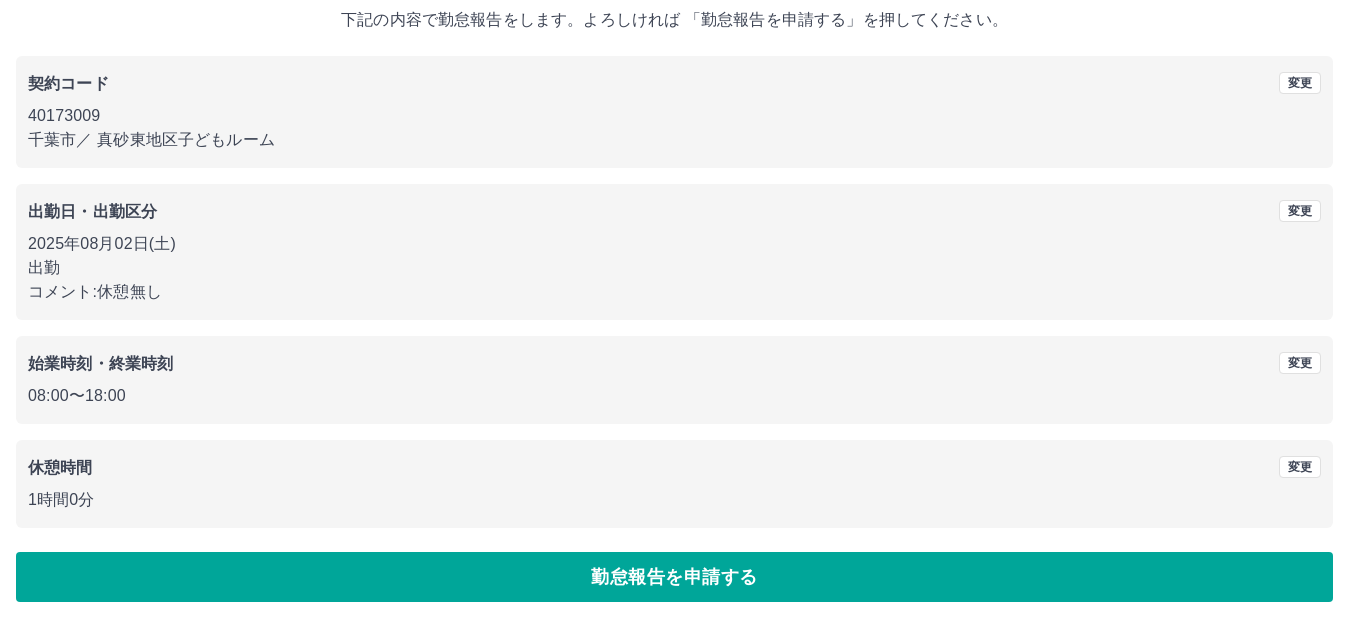 scroll, scrollTop: 124, scrollLeft: 0, axis: vertical 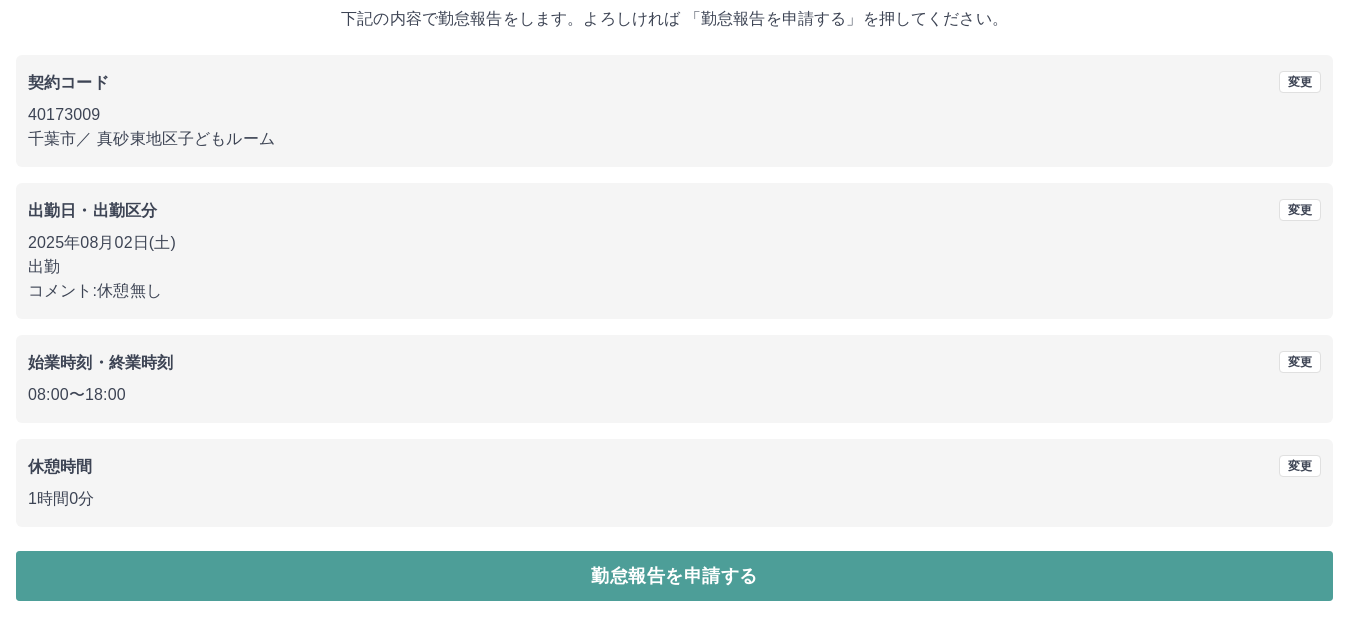 click on "勤怠報告を申請する" at bounding box center (674, 576) 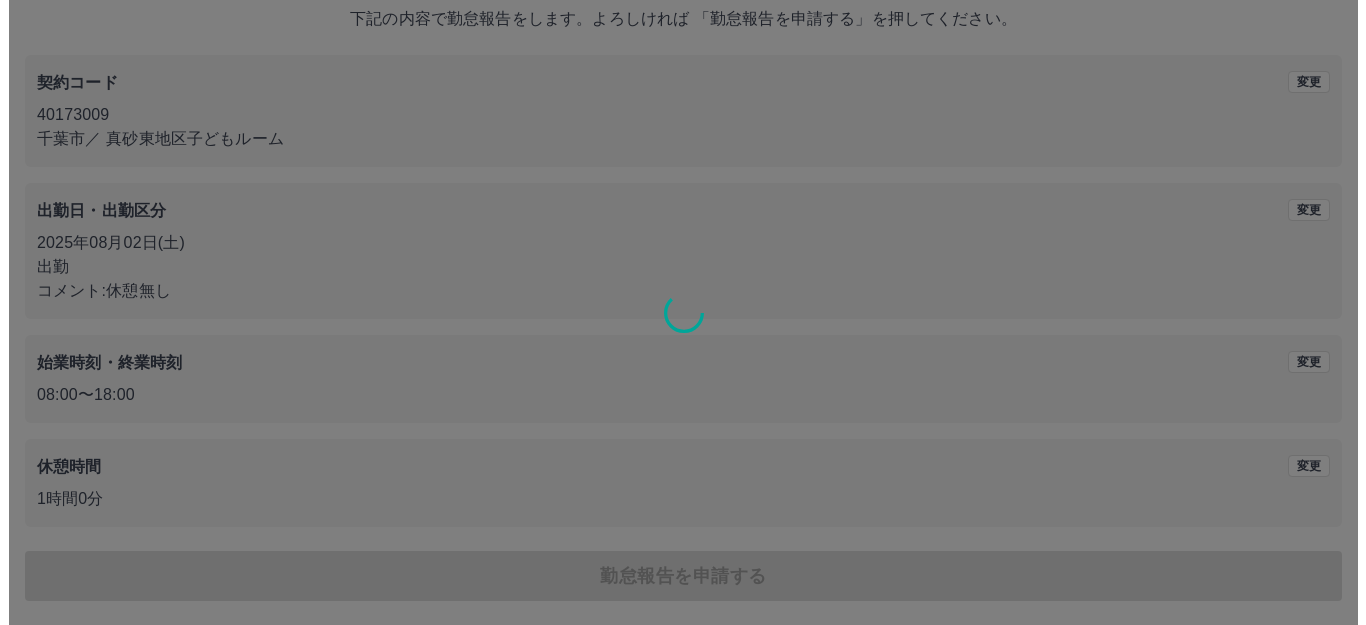 scroll, scrollTop: 0, scrollLeft: 0, axis: both 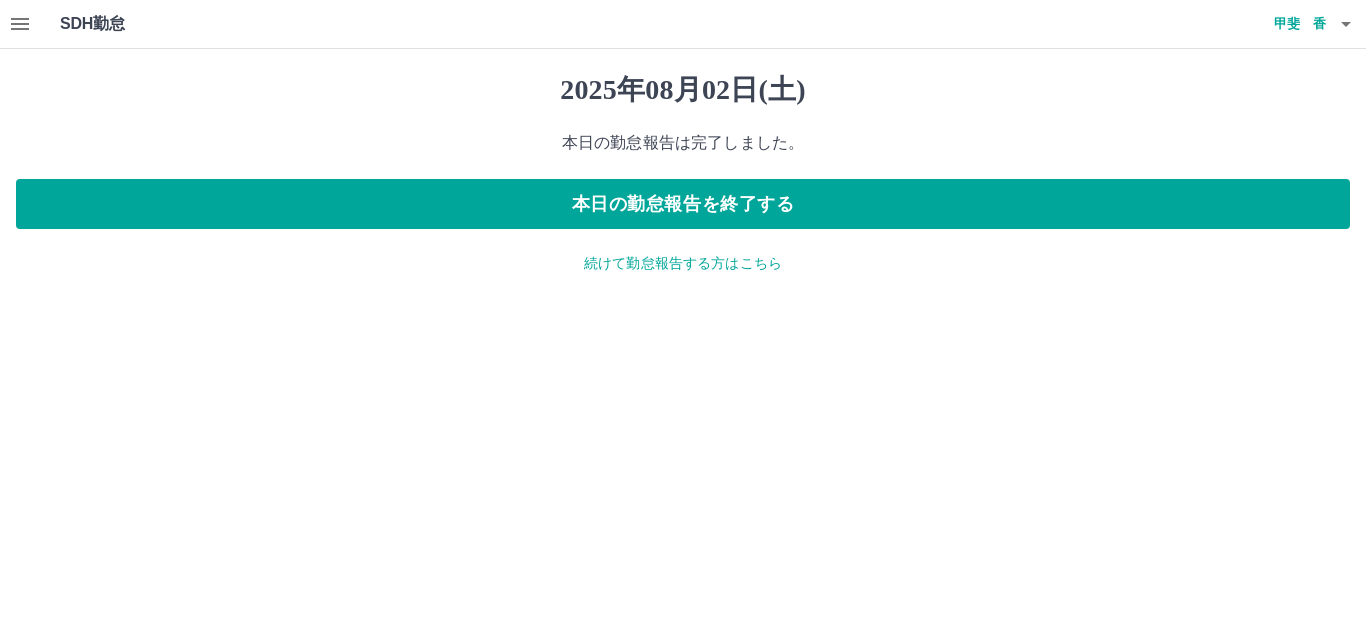 click on "続けて勤怠報告する方はこちら" at bounding box center [683, 263] 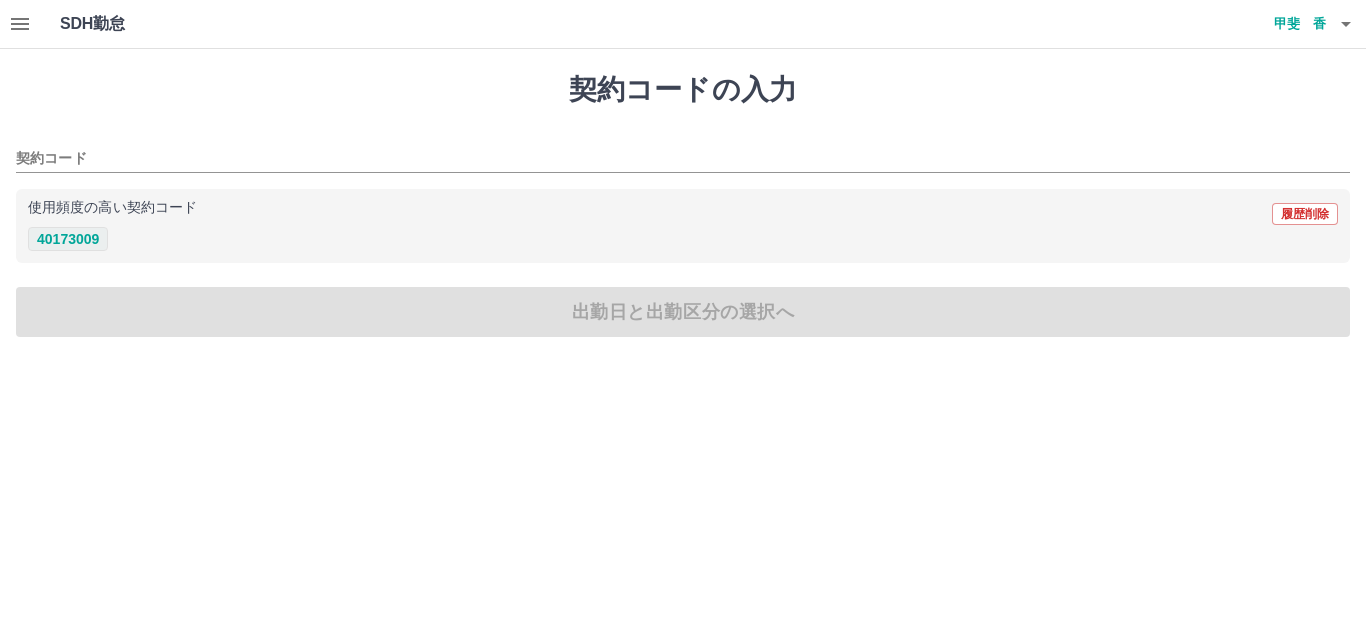 click on "40173009" at bounding box center [68, 239] 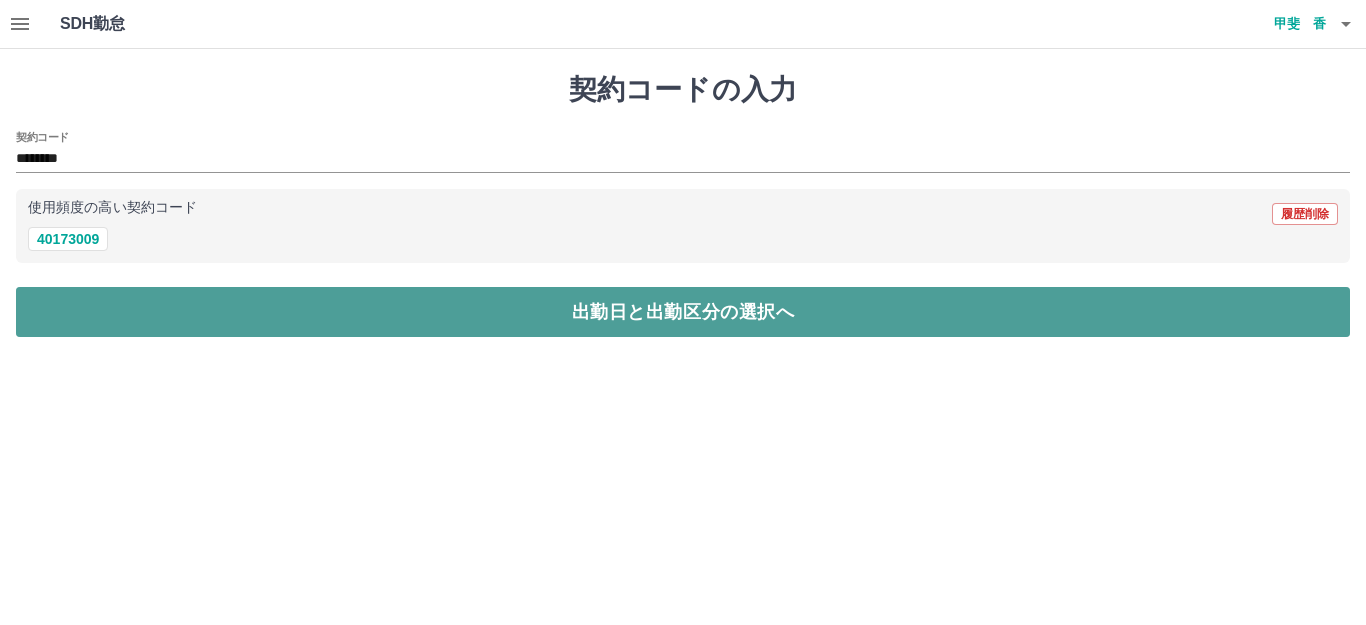 click on "出勤日と出勤区分の選択へ" at bounding box center (683, 312) 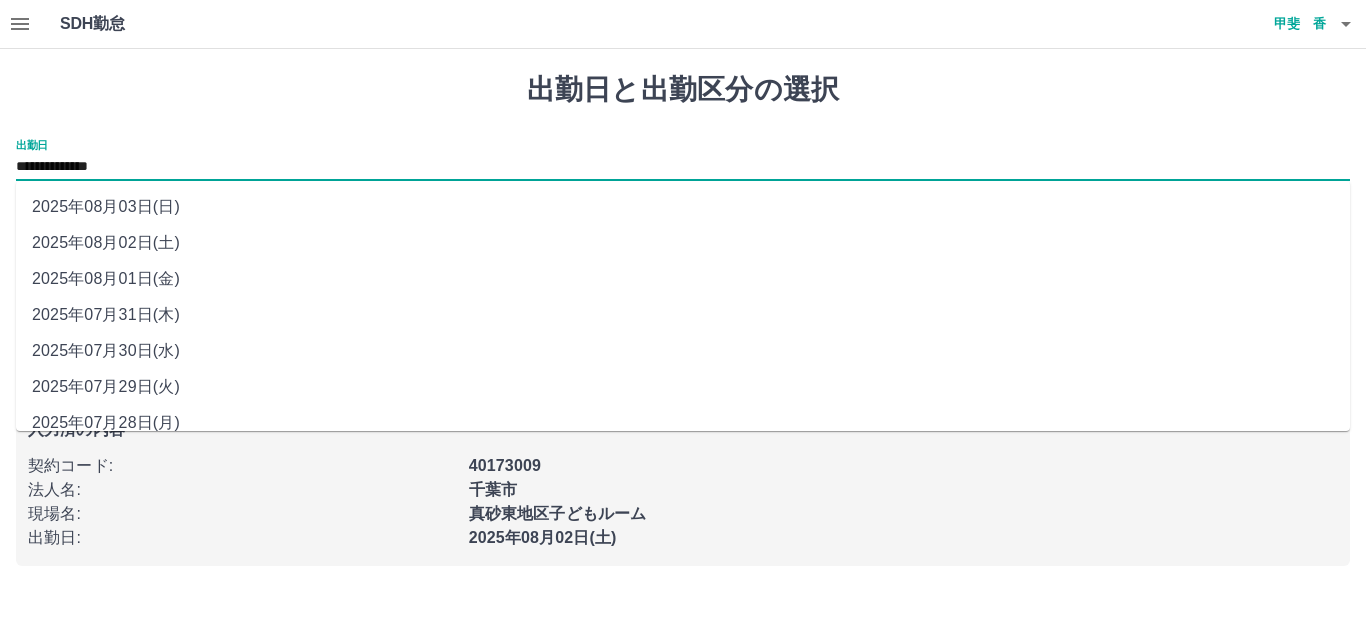 click on "**********" at bounding box center [683, 167] 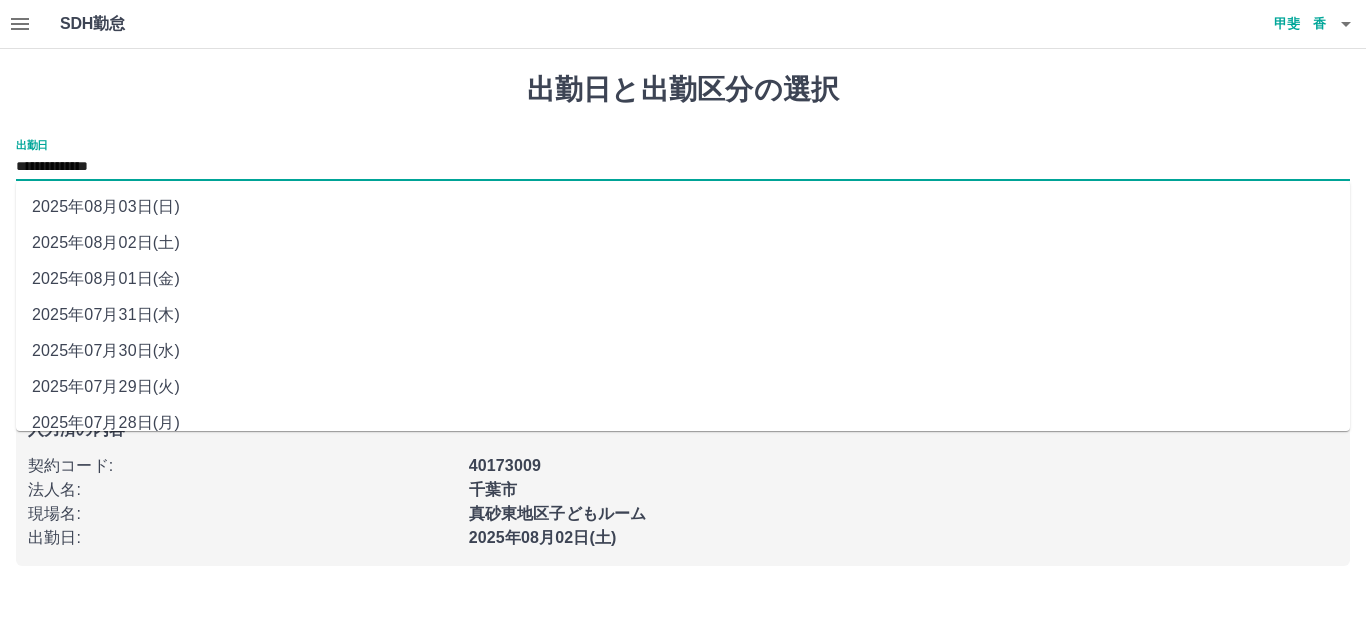 click on "2025年08月03日(日)" at bounding box center [683, 207] 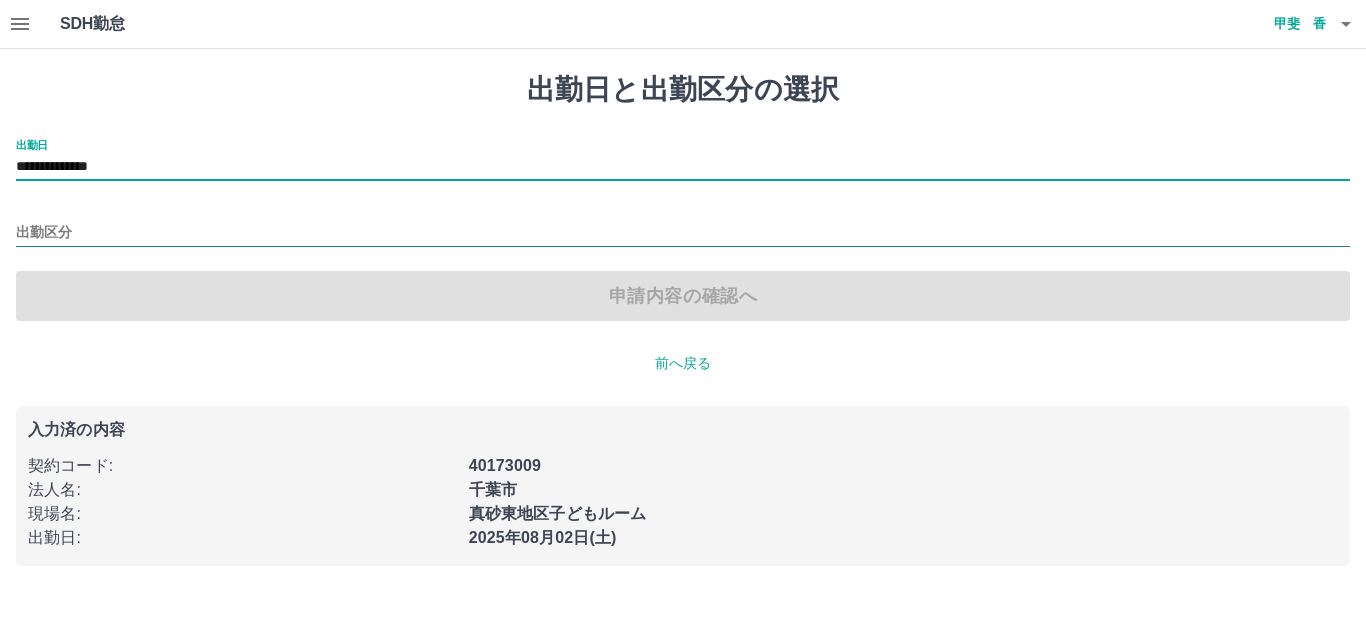 click on "出勤区分" at bounding box center [683, 233] 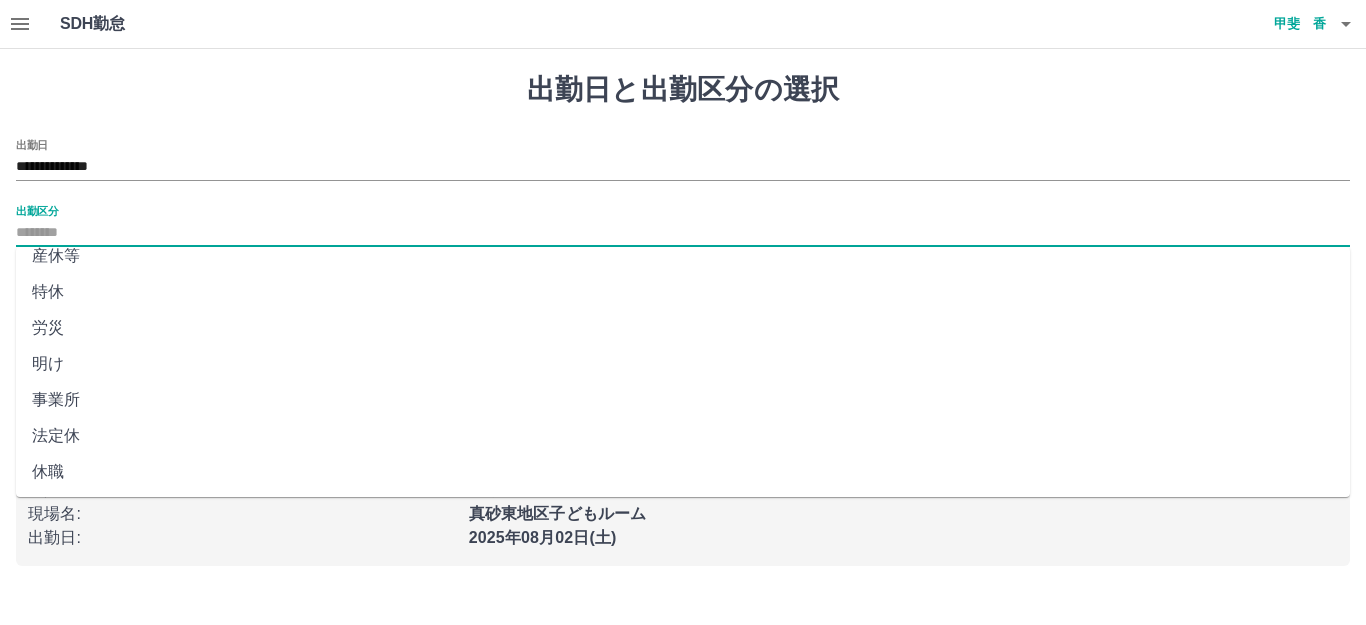 scroll, scrollTop: 414, scrollLeft: 0, axis: vertical 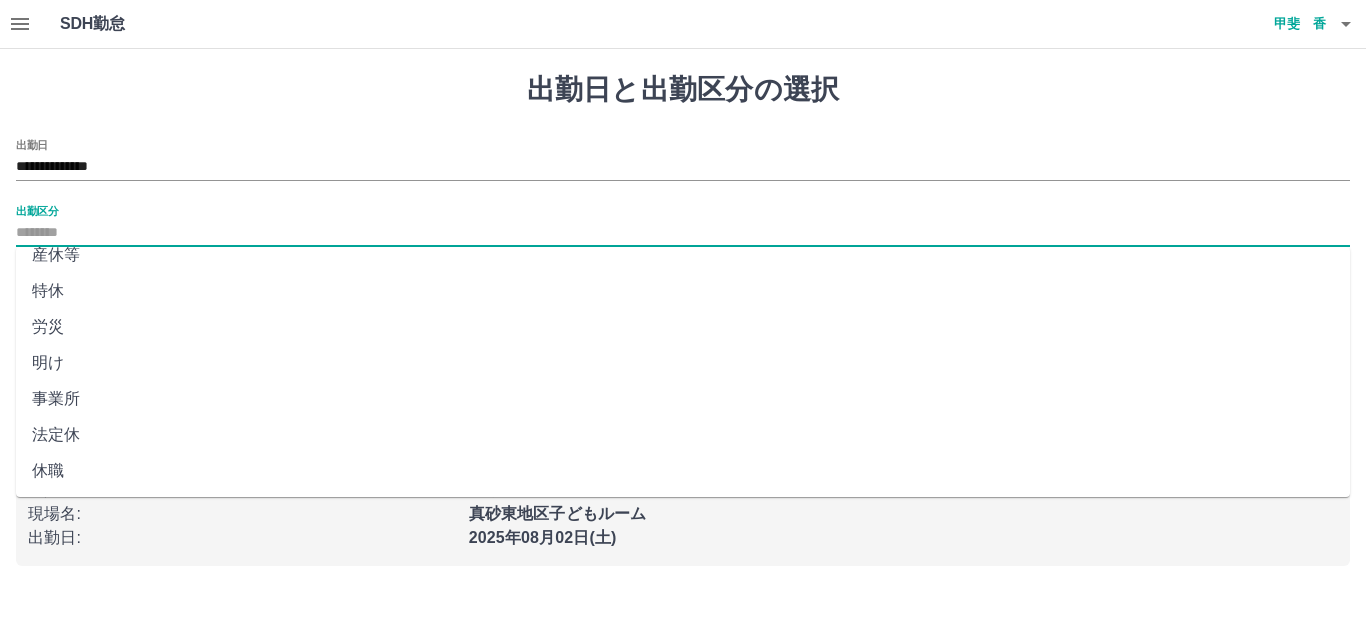 click on "法定休" at bounding box center (683, 435) 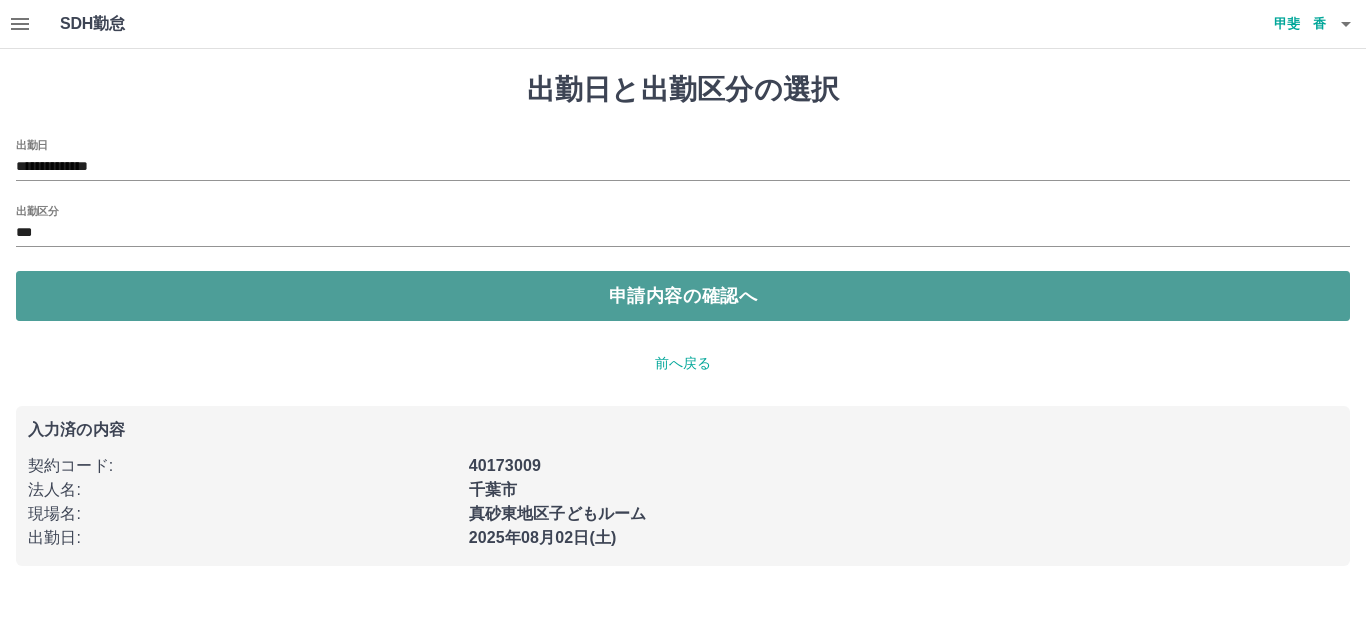 click on "申請内容の確認へ" at bounding box center (683, 296) 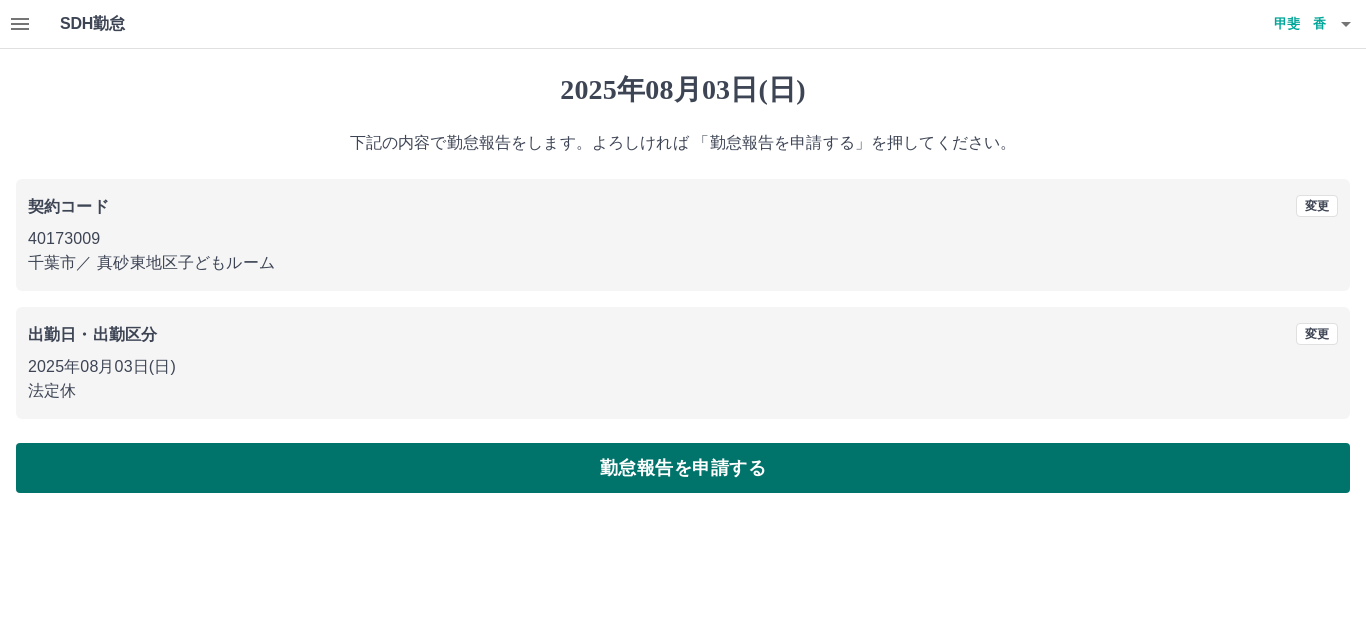 click on "勤怠報告を申請する" at bounding box center [683, 468] 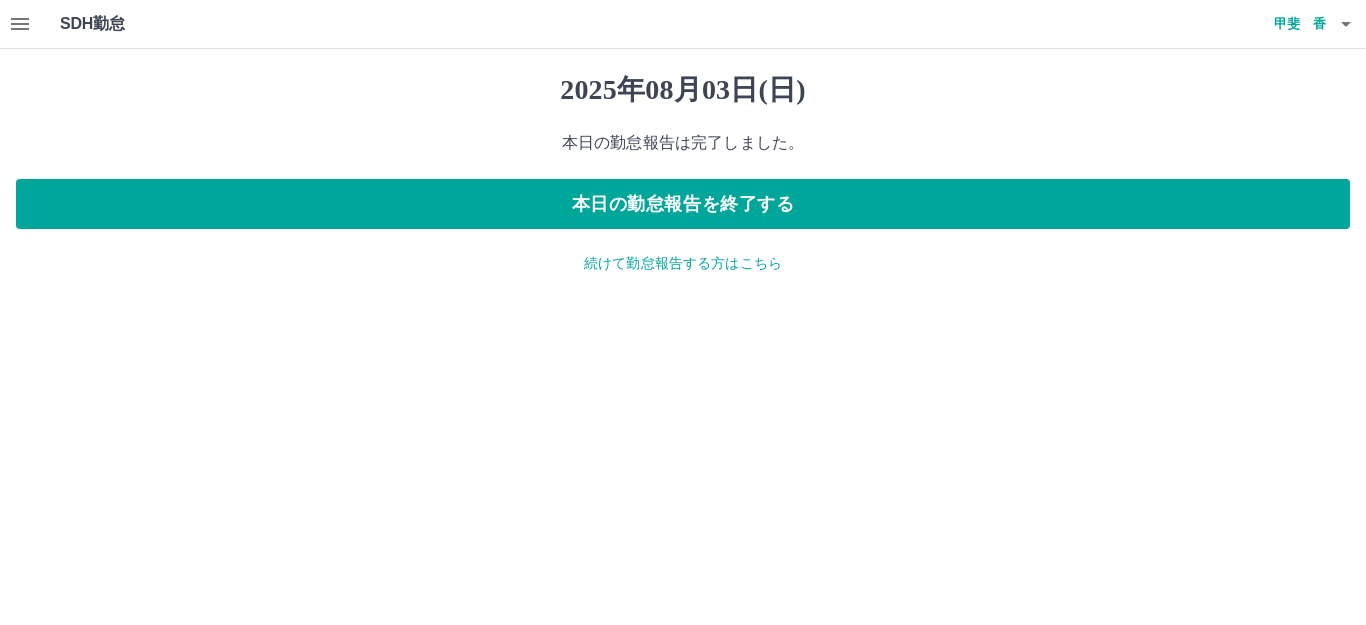 click 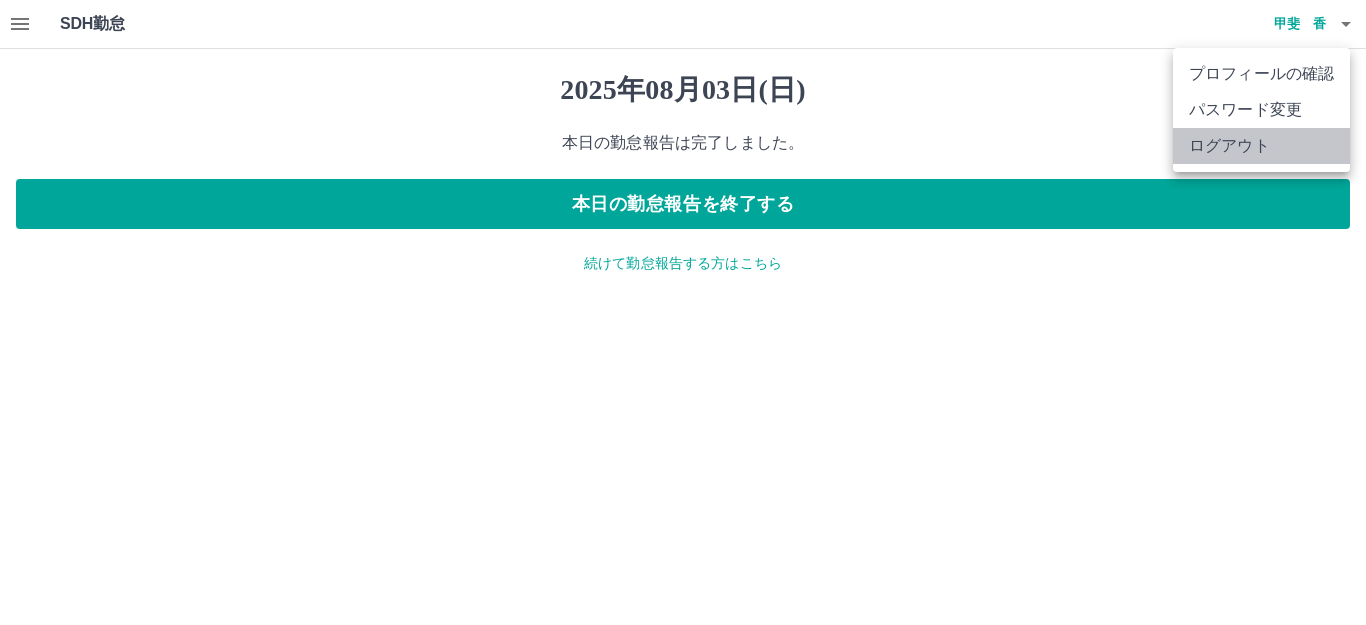 click on "ログアウト" at bounding box center (1261, 146) 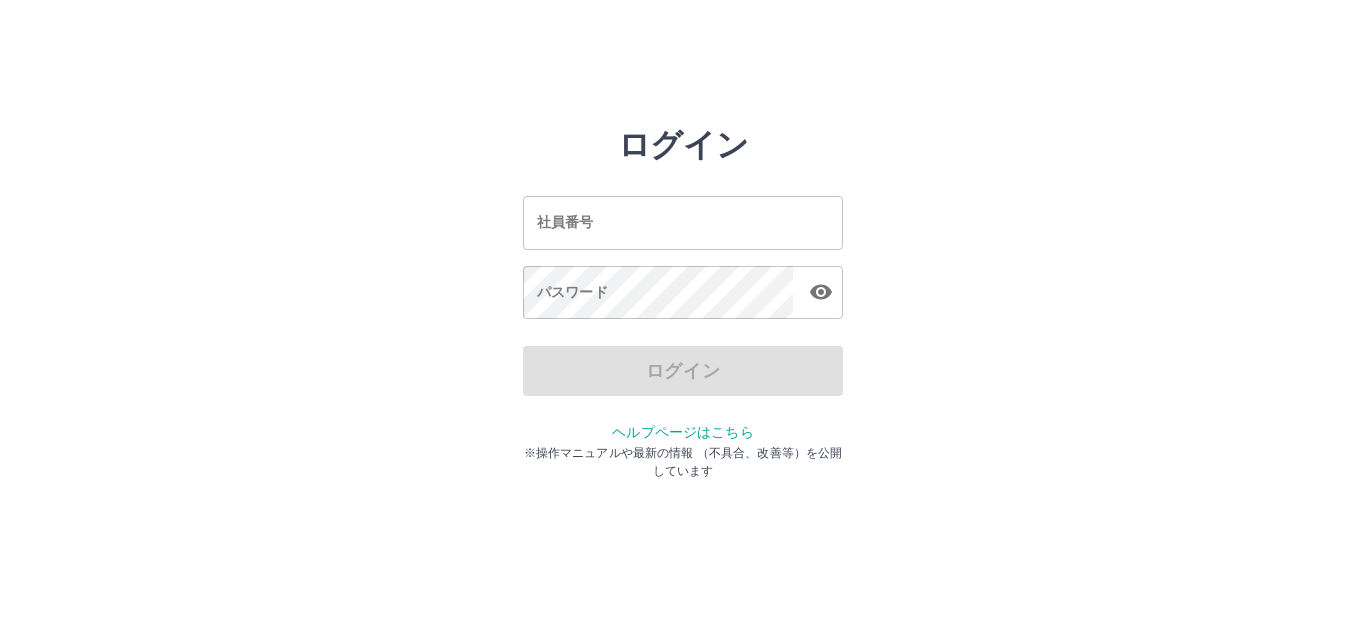 scroll, scrollTop: 0, scrollLeft: 0, axis: both 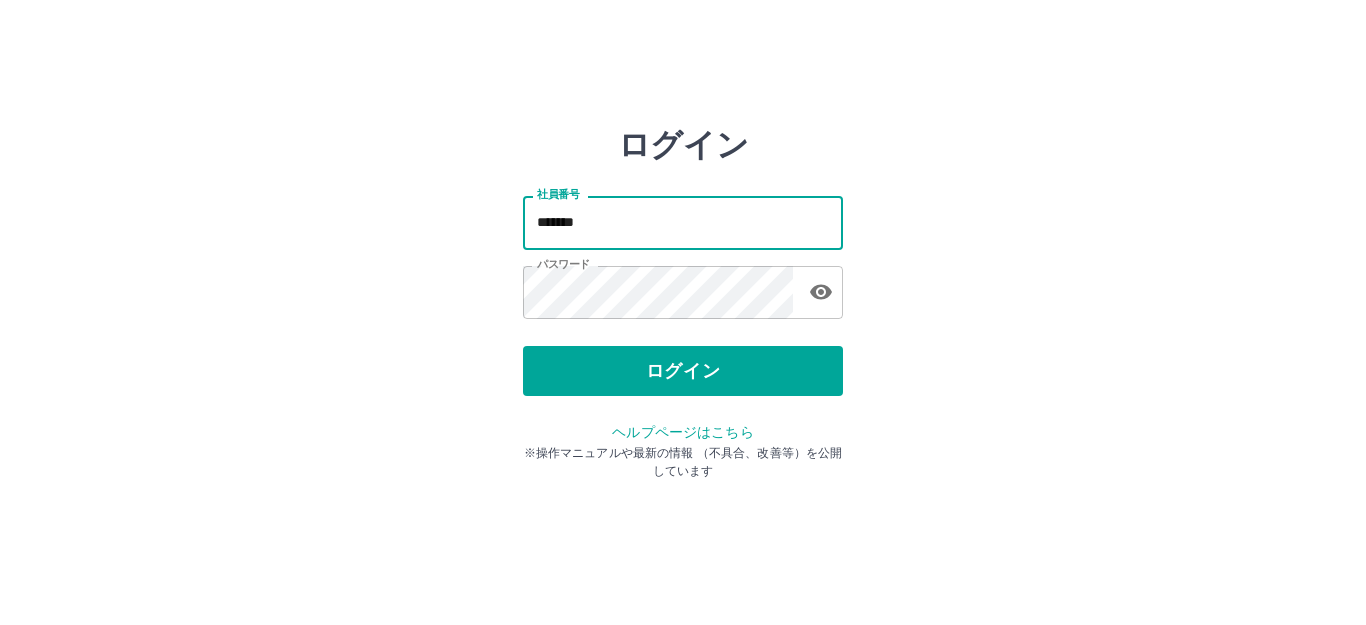 drag, startPoint x: 644, startPoint y: 207, endPoint x: 702, endPoint y: 207, distance: 58 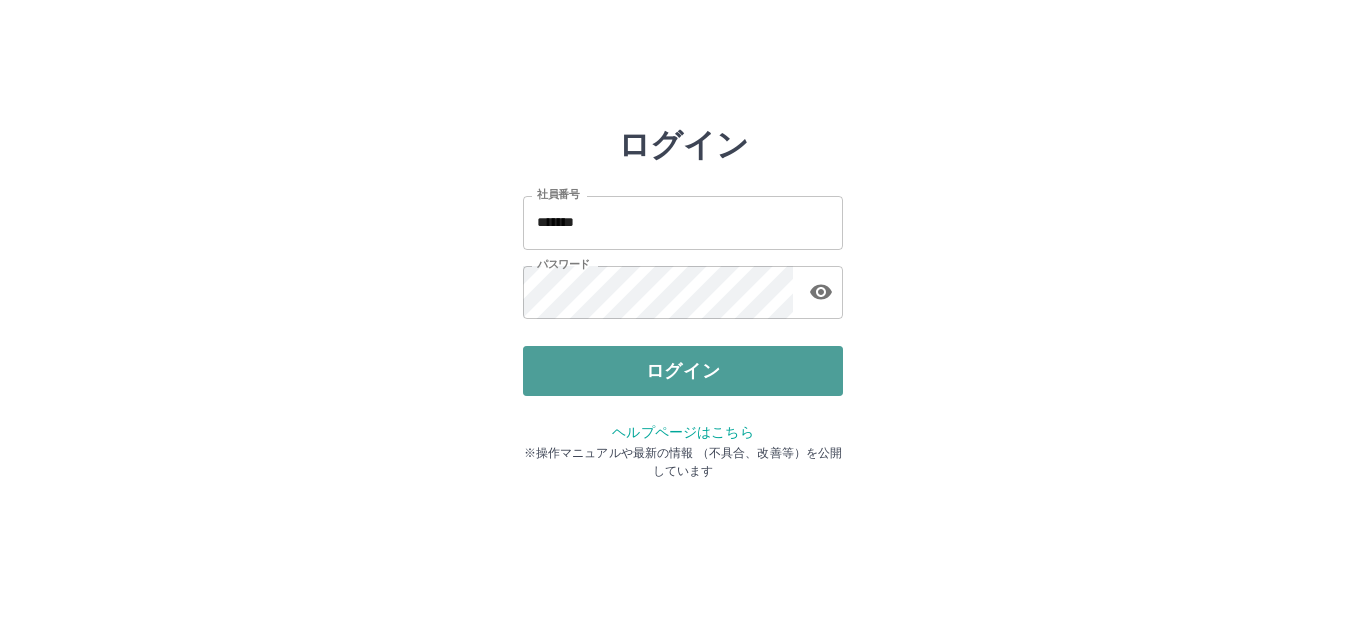 click on "ログイン" at bounding box center (683, 371) 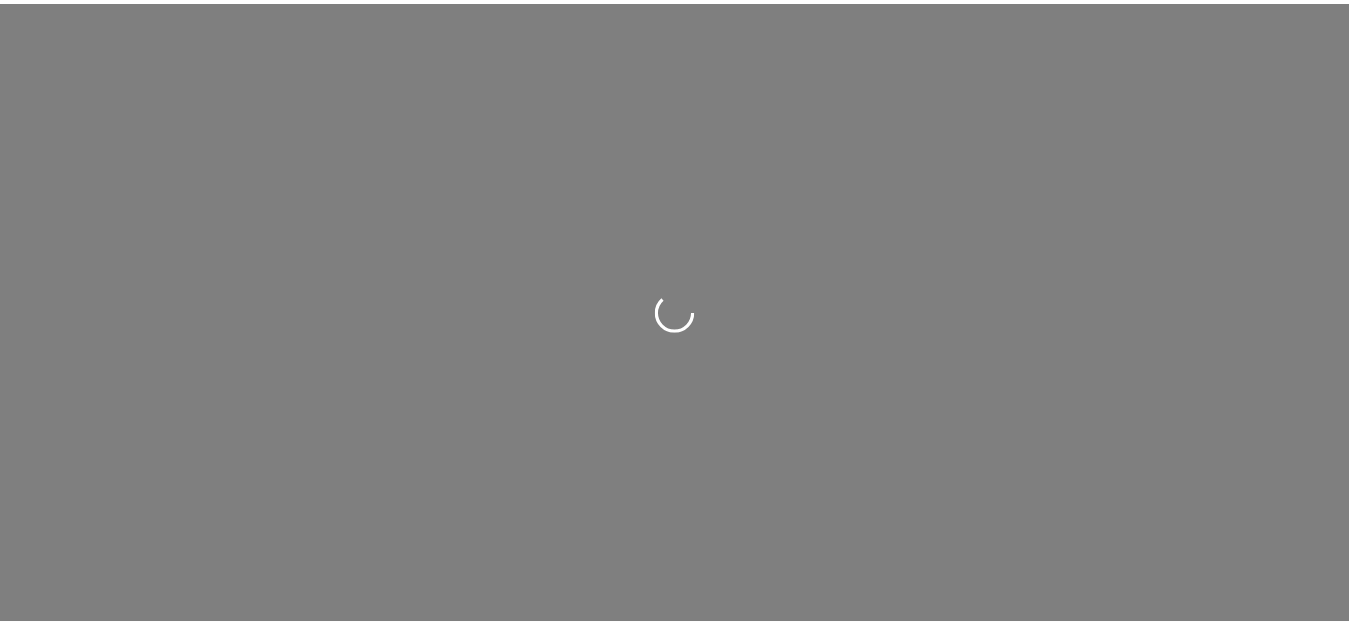 scroll, scrollTop: 0, scrollLeft: 0, axis: both 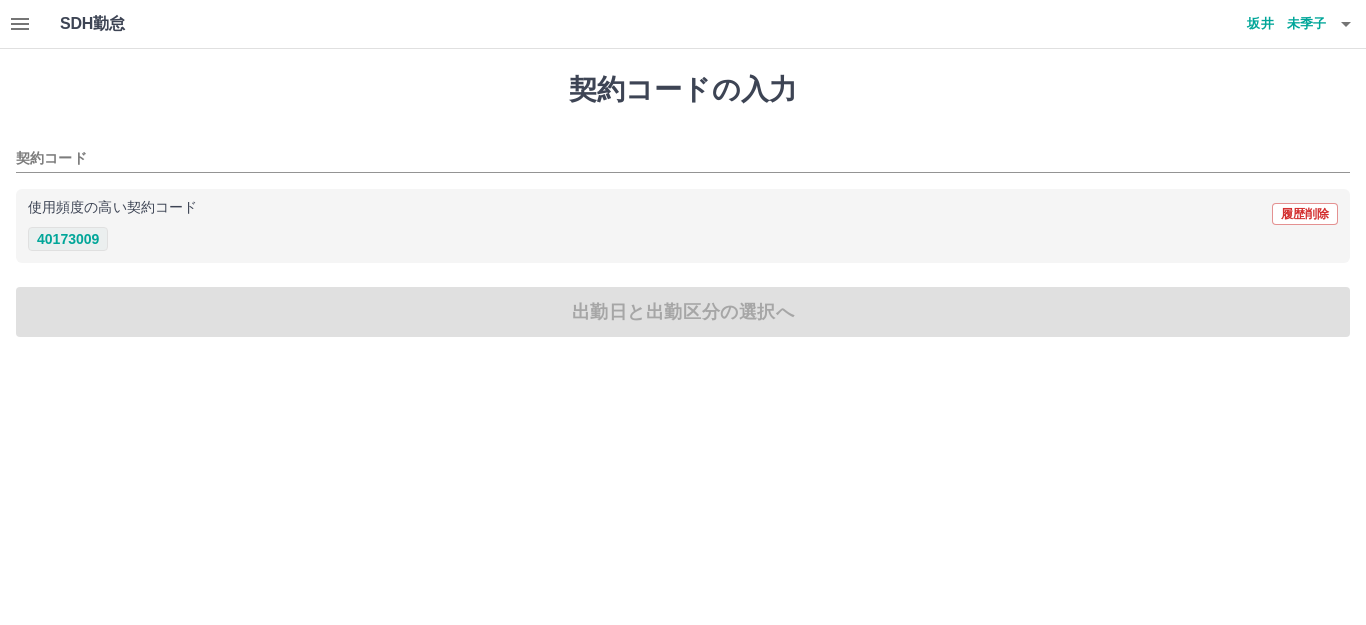 click on "40173009" at bounding box center [68, 239] 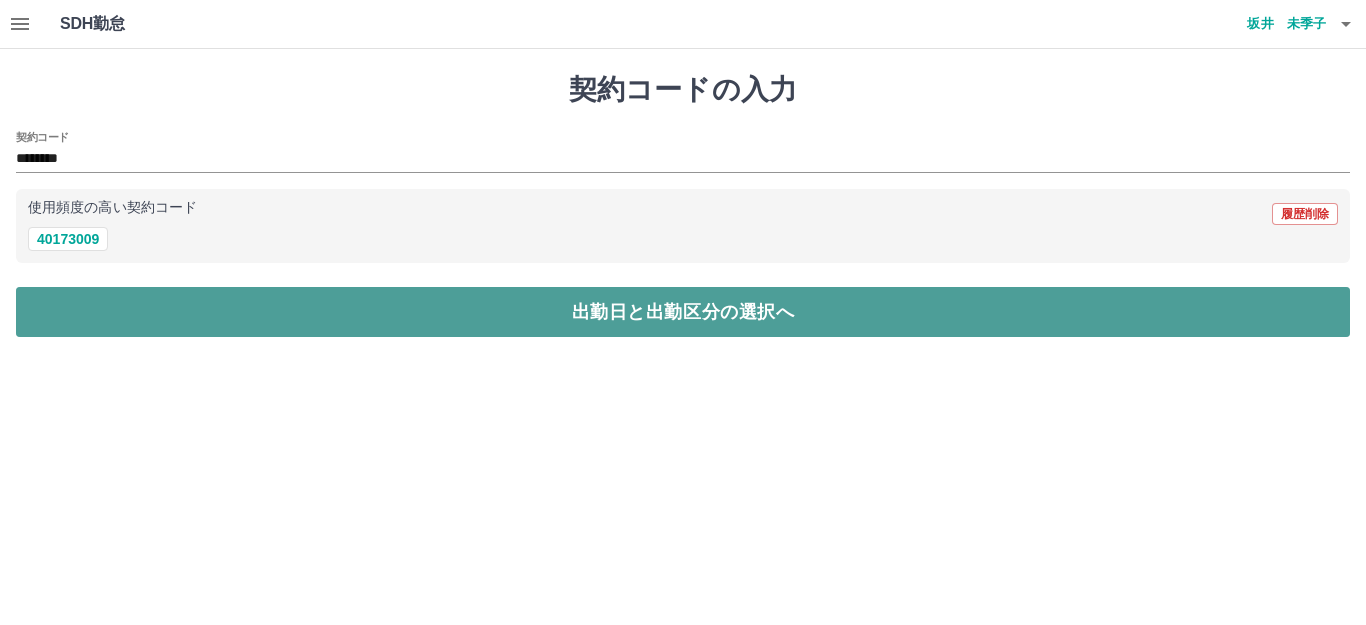 click on "出勤日と出勤区分の選択へ" at bounding box center [683, 312] 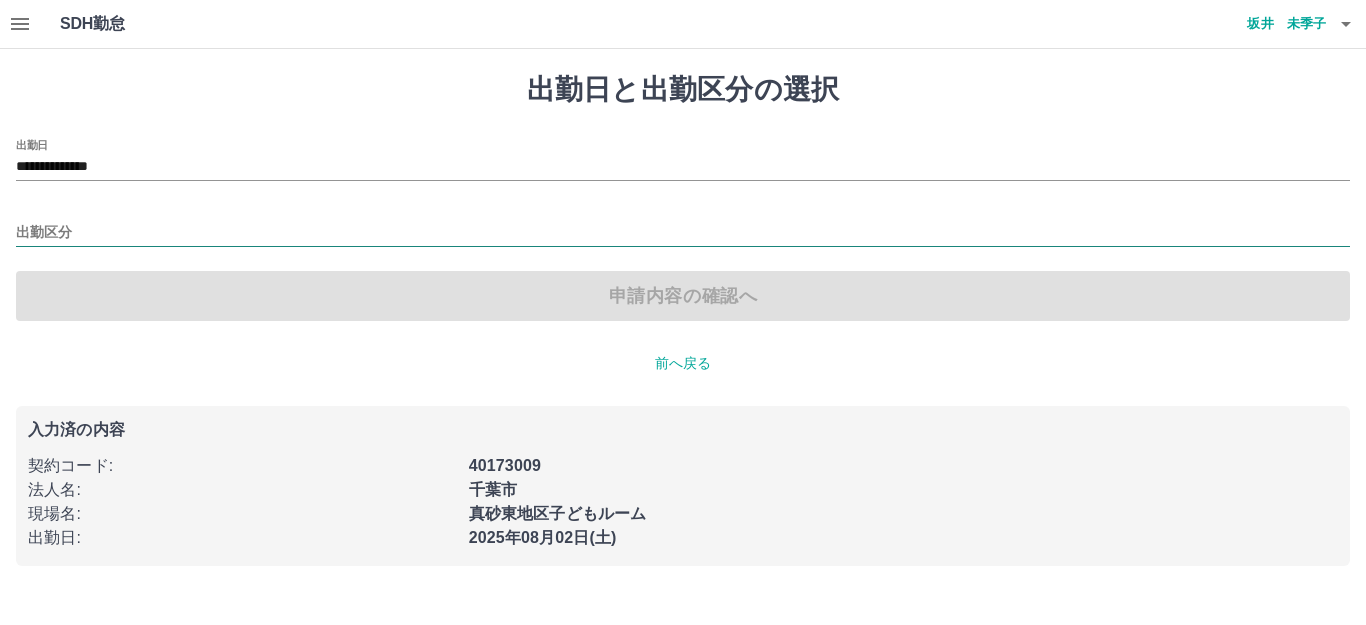 click on "出勤区分" at bounding box center (683, 233) 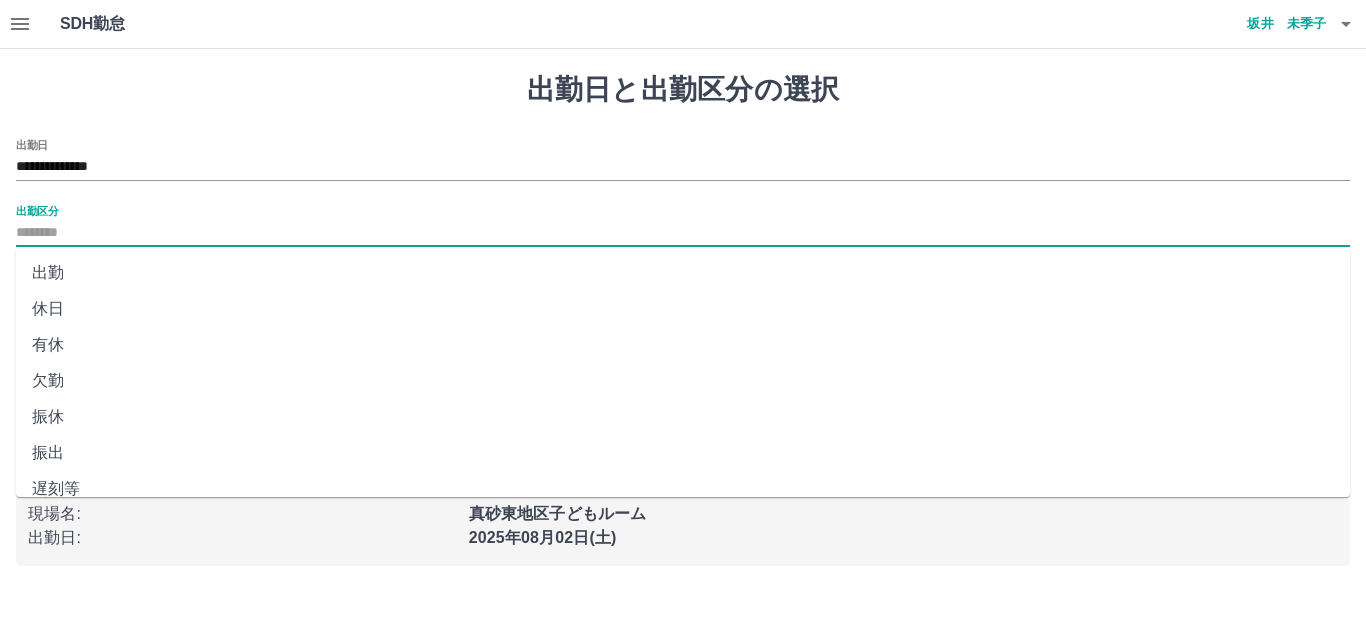 click on "出勤" at bounding box center [683, 273] 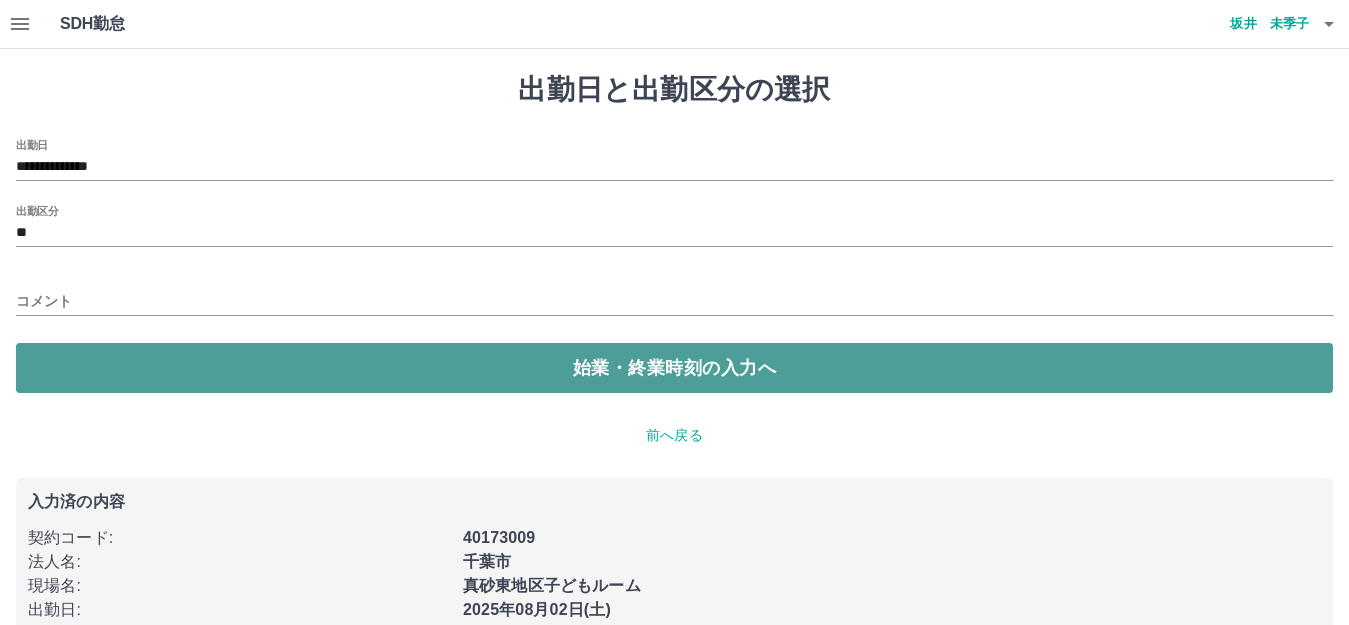 click on "始業・終業時刻の入力へ" at bounding box center (674, 368) 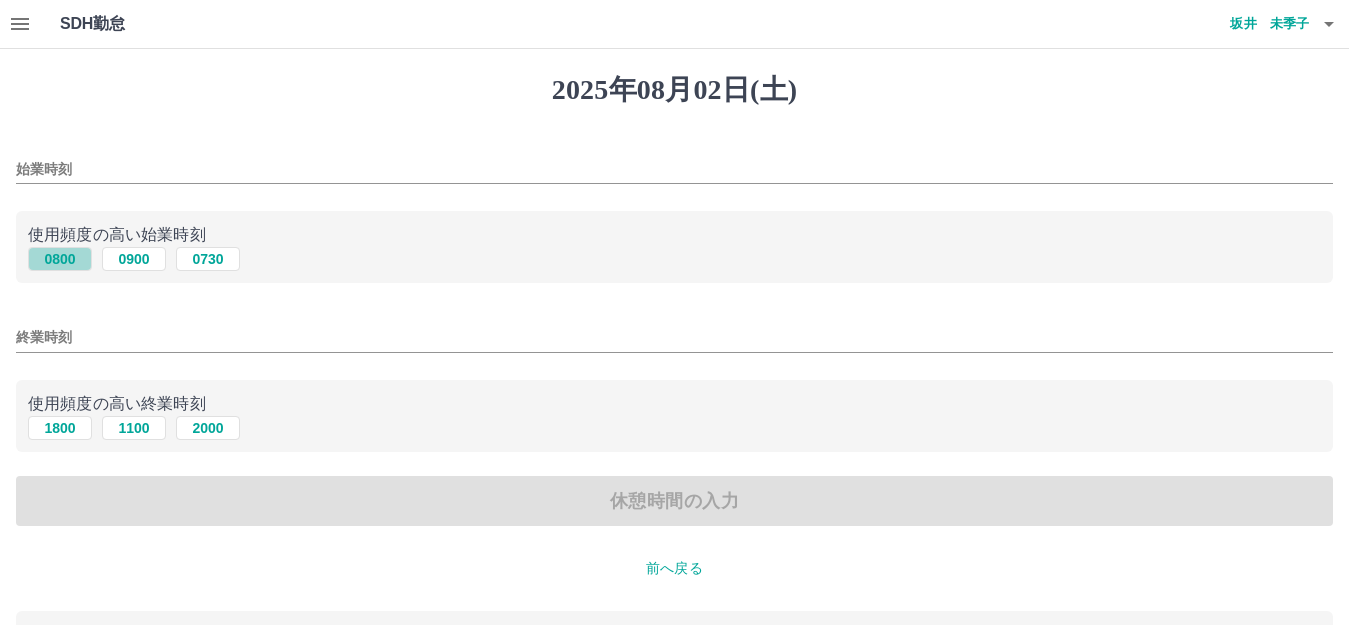 click on "0800" at bounding box center (60, 259) 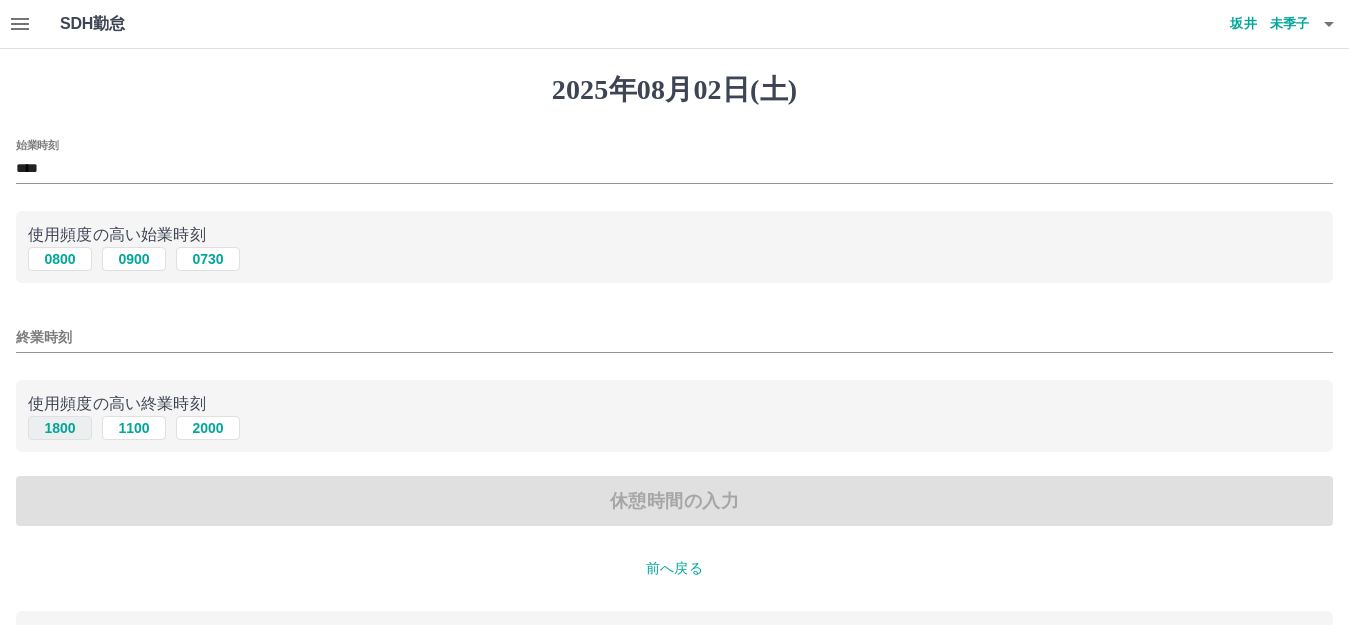 click on "1800" at bounding box center [60, 428] 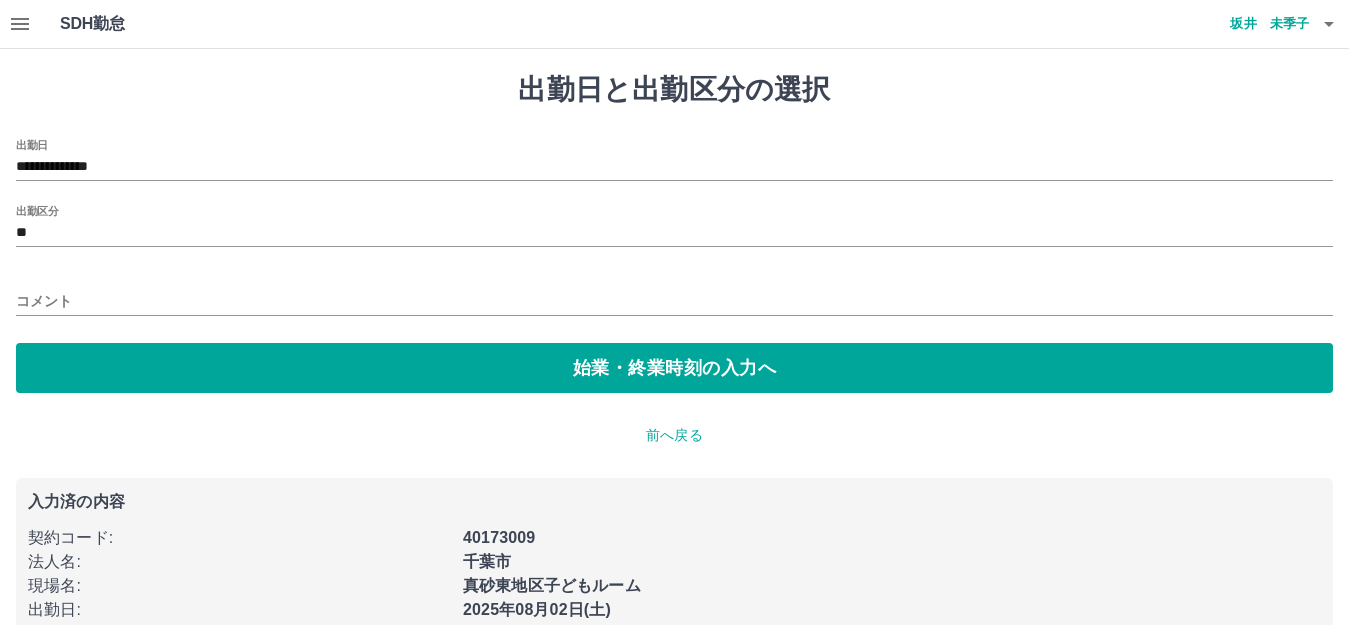 click on "コメント" at bounding box center [674, 301] 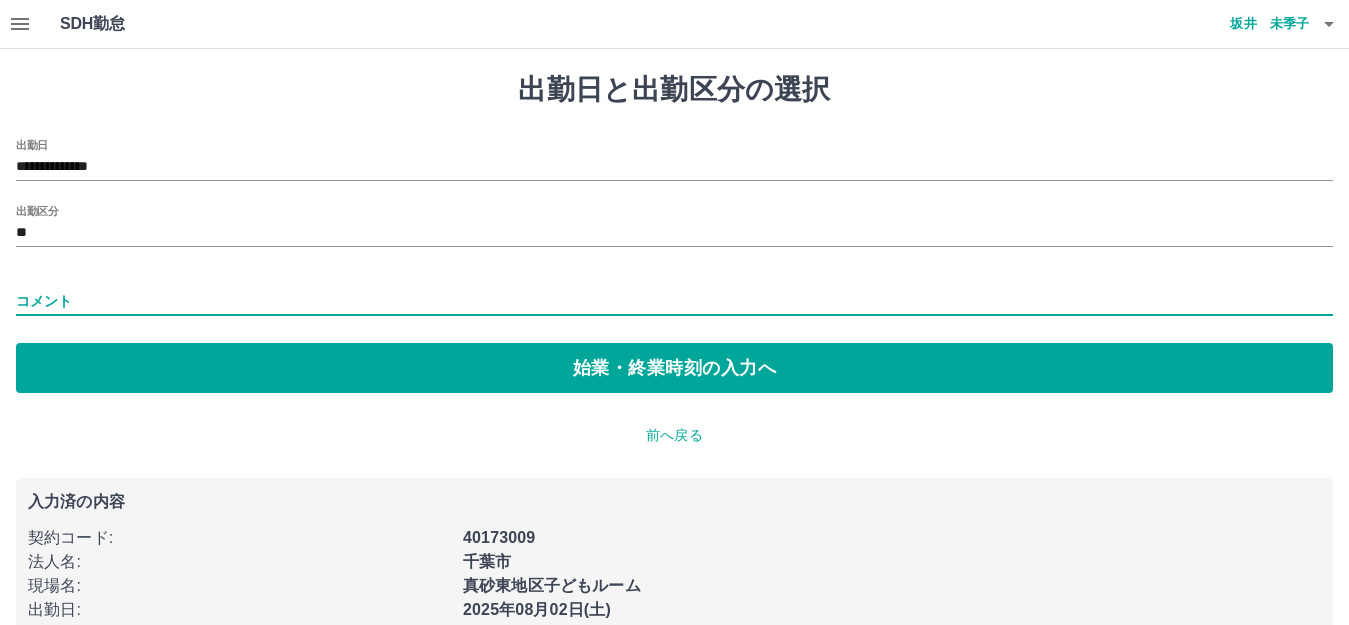type on "****" 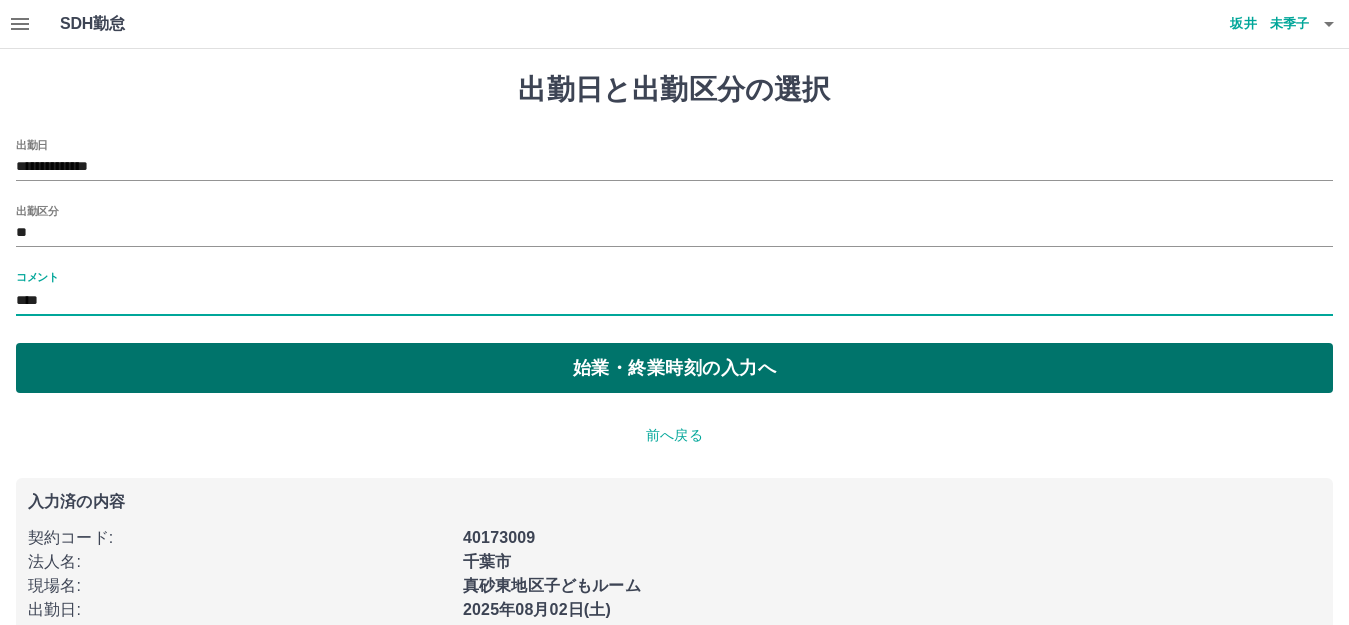 click on "始業・終業時刻の入力へ" at bounding box center [674, 368] 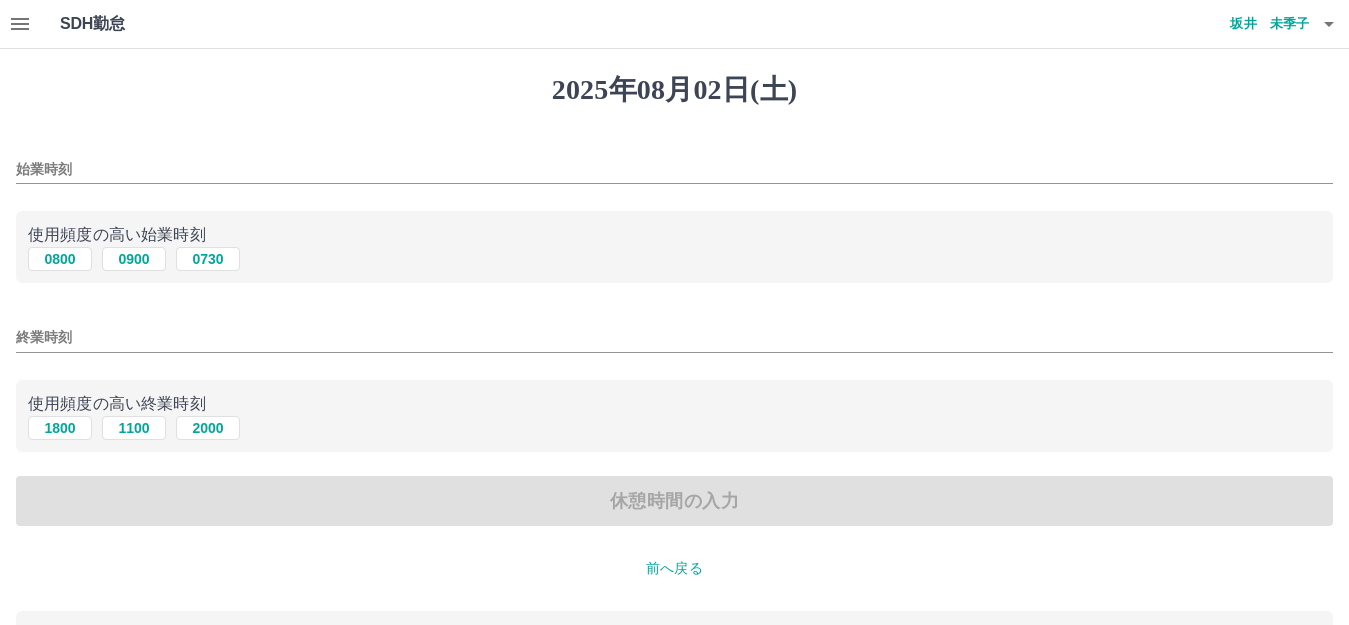 click on "始業時刻" at bounding box center (674, 169) 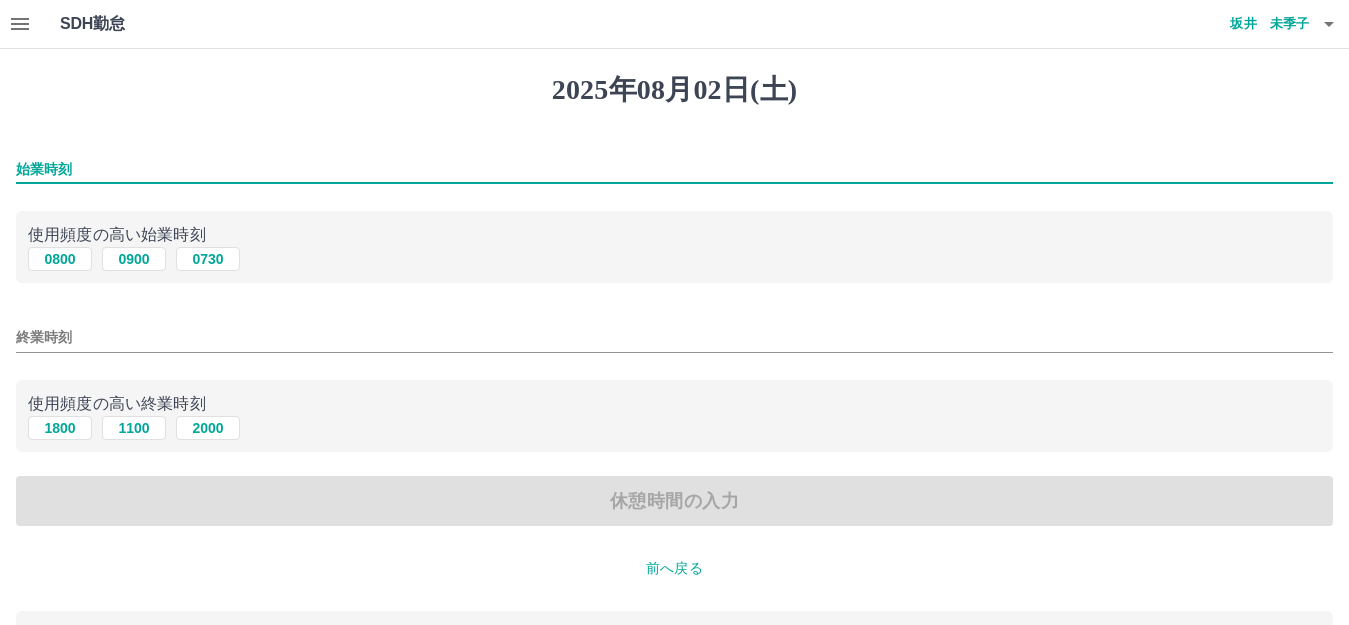 type on "****" 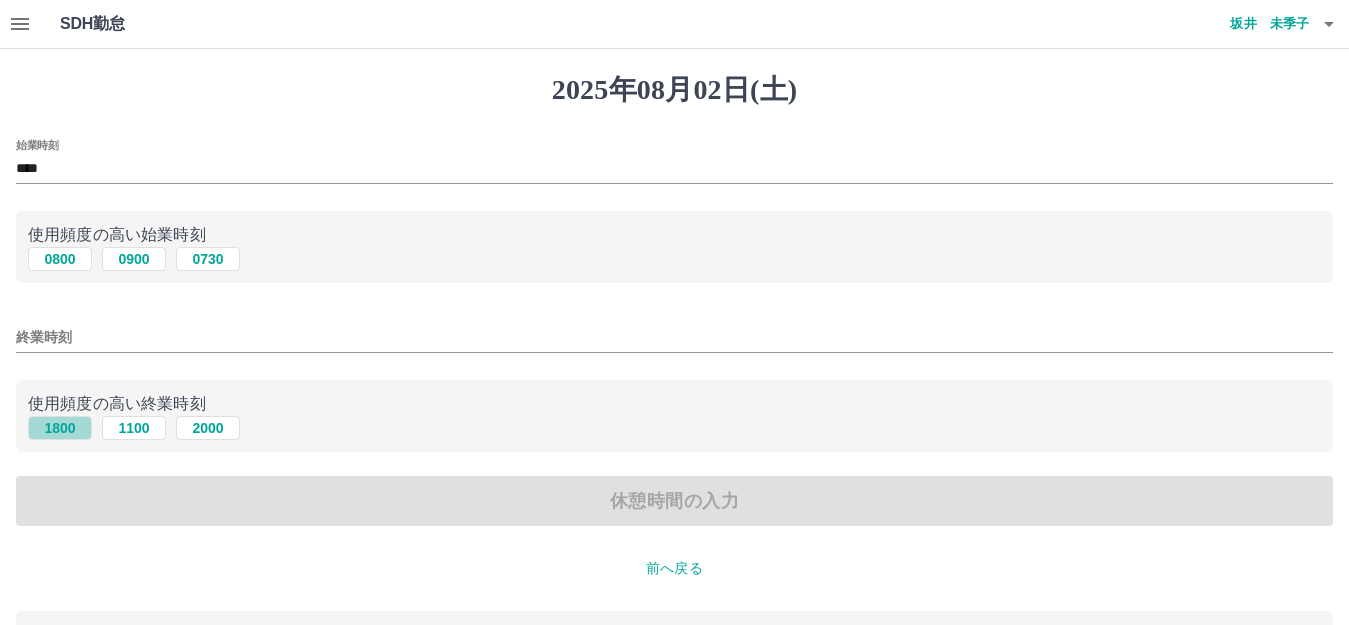click on "1800" at bounding box center [60, 428] 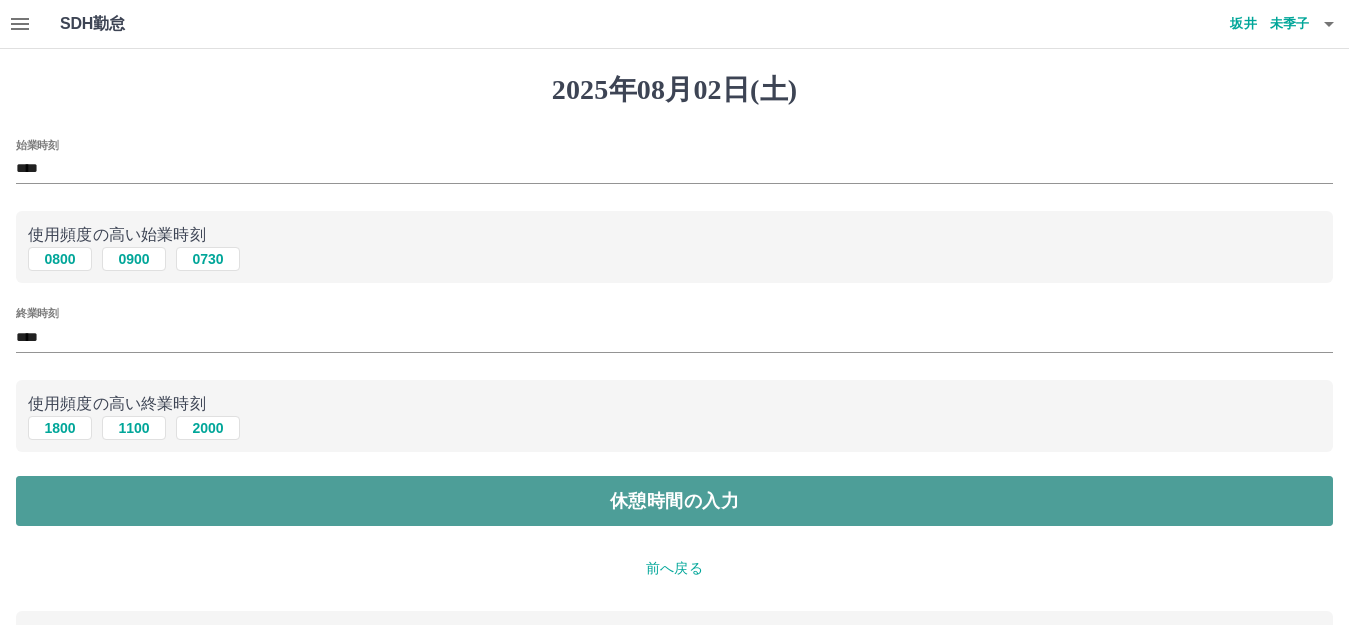 click on "休憩時間の入力" at bounding box center [674, 501] 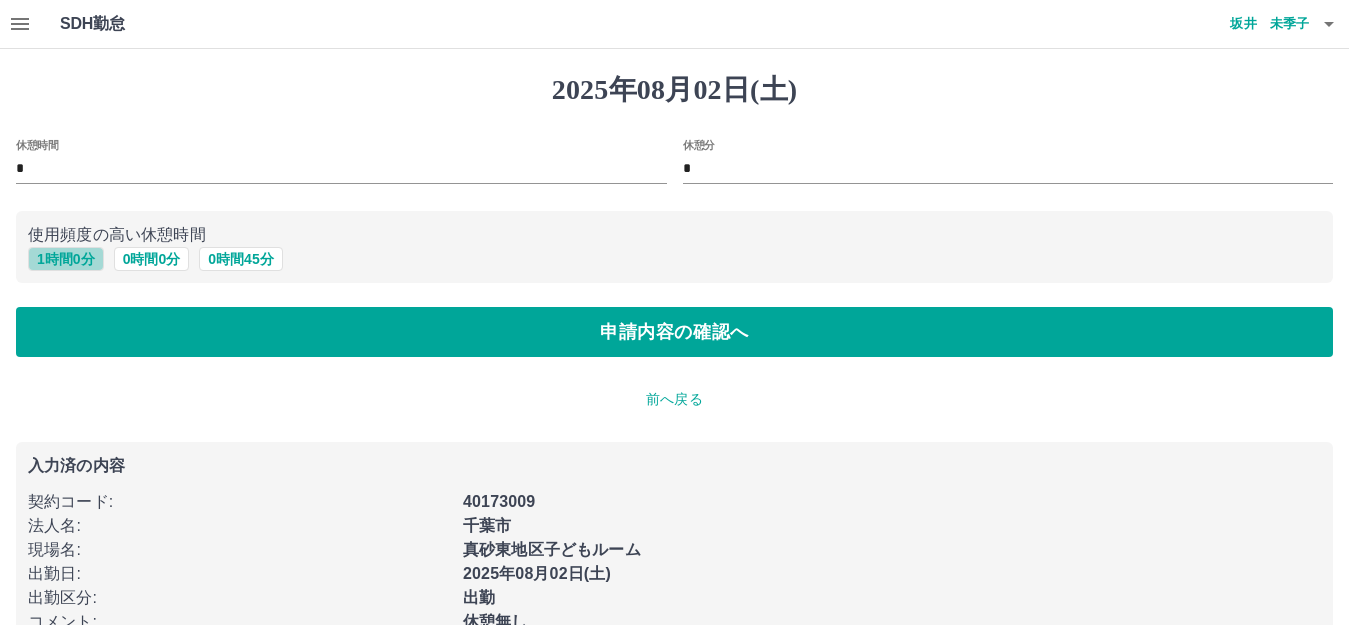 click on "1 時間 0 分" at bounding box center [66, 259] 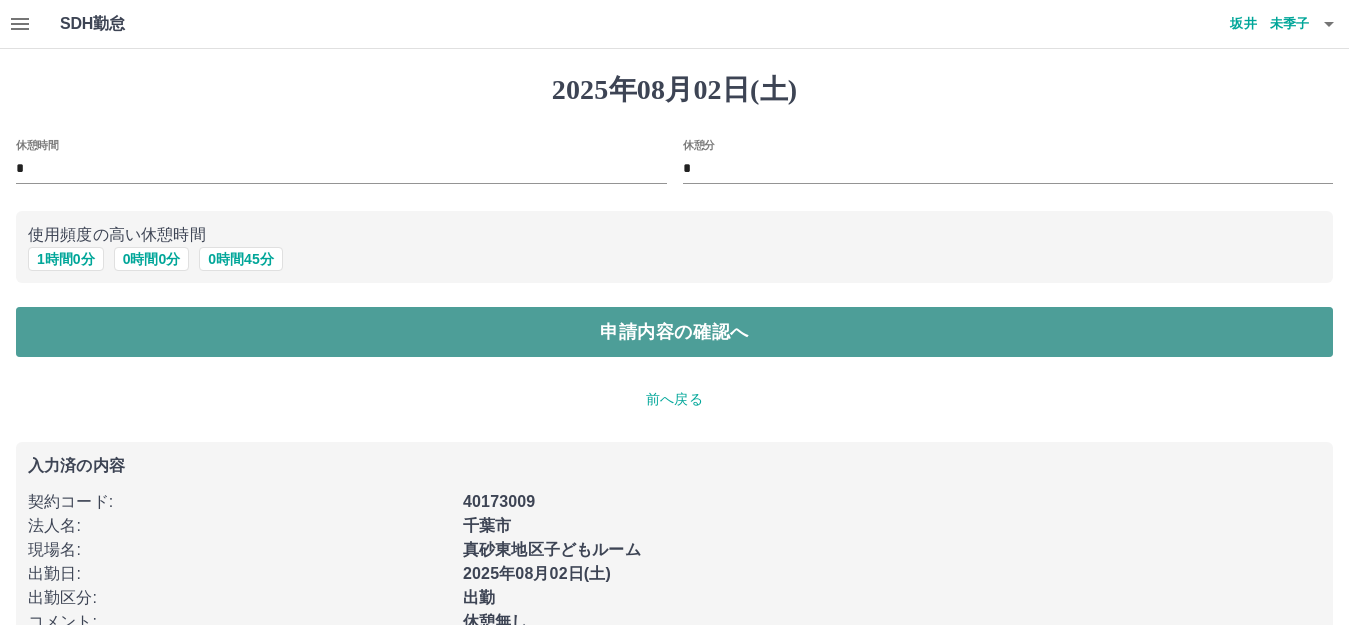 click on "申請内容の確認へ" at bounding box center (674, 332) 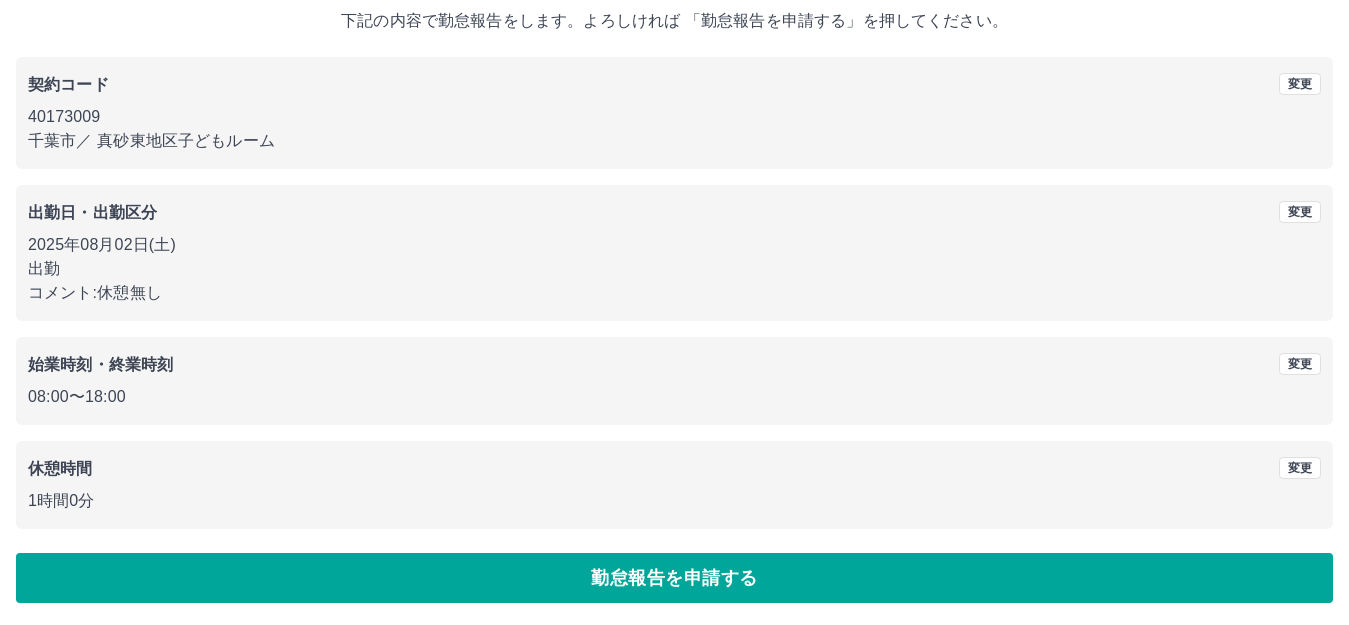 scroll, scrollTop: 124, scrollLeft: 0, axis: vertical 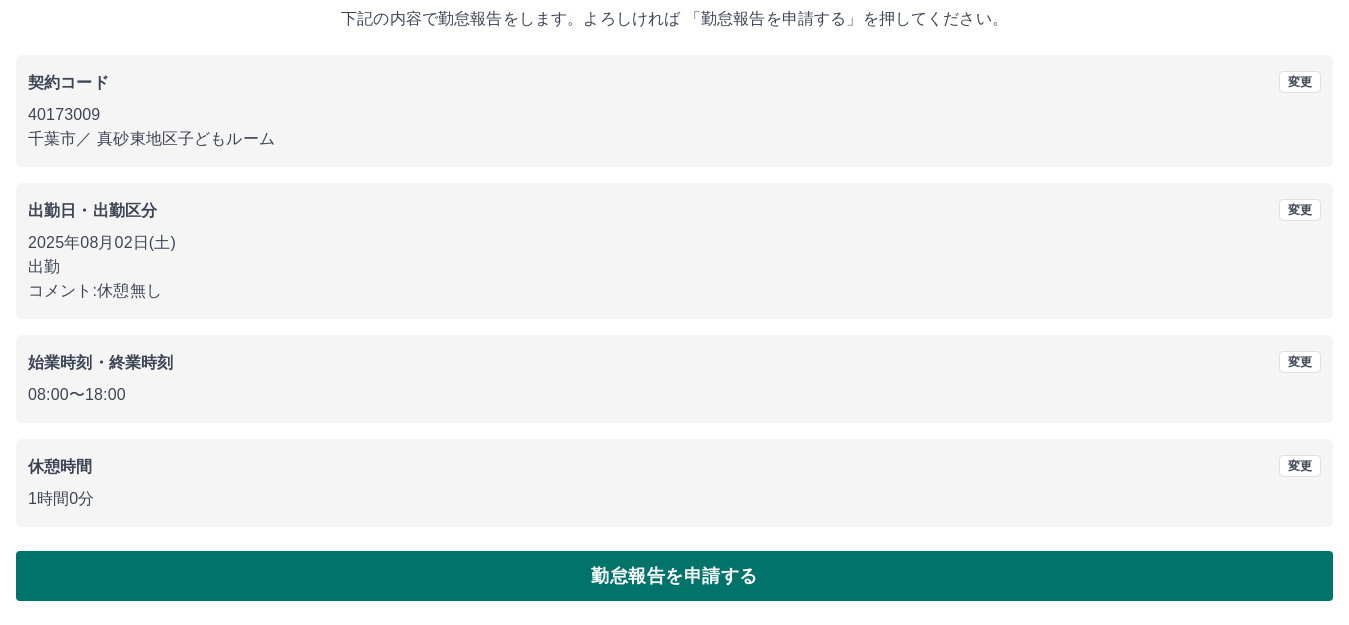 click on "勤怠報告を申請する" at bounding box center [674, 576] 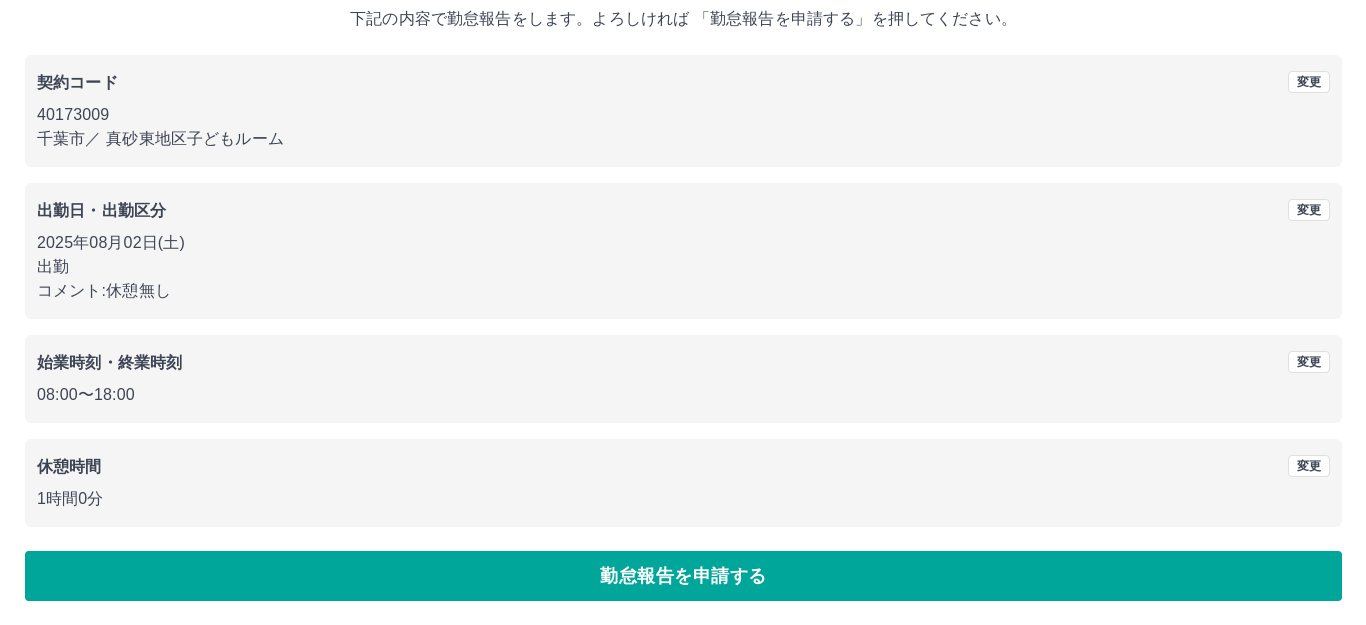scroll, scrollTop: 0, scrollLeft: 0, axis: both 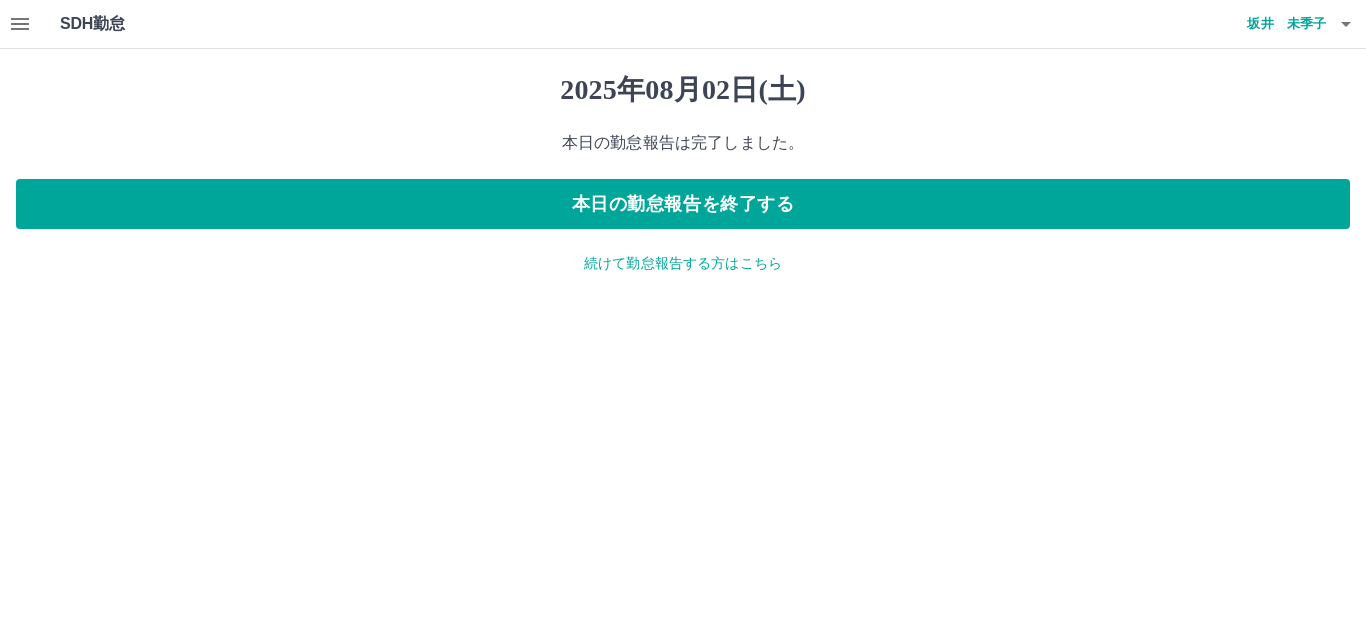click on "続けて勤怠報告する方はこちら" at bounding box center [683, 263] 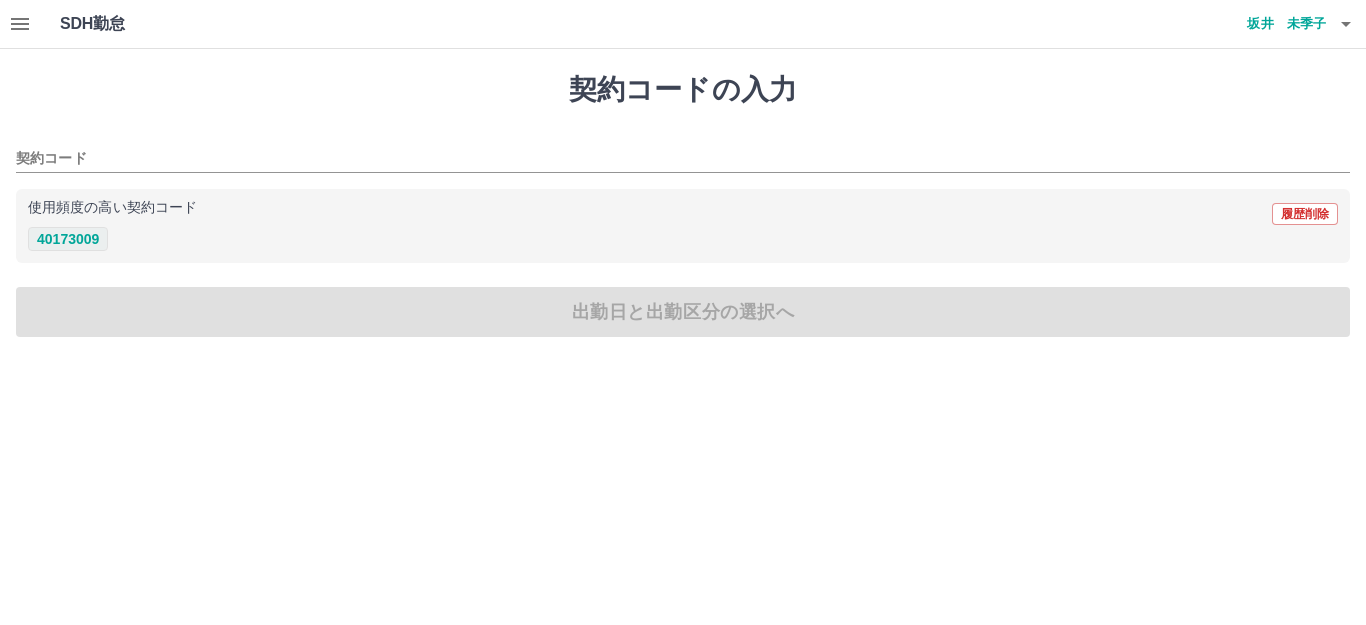 click on "40173009" at bounding box center (68, 239) 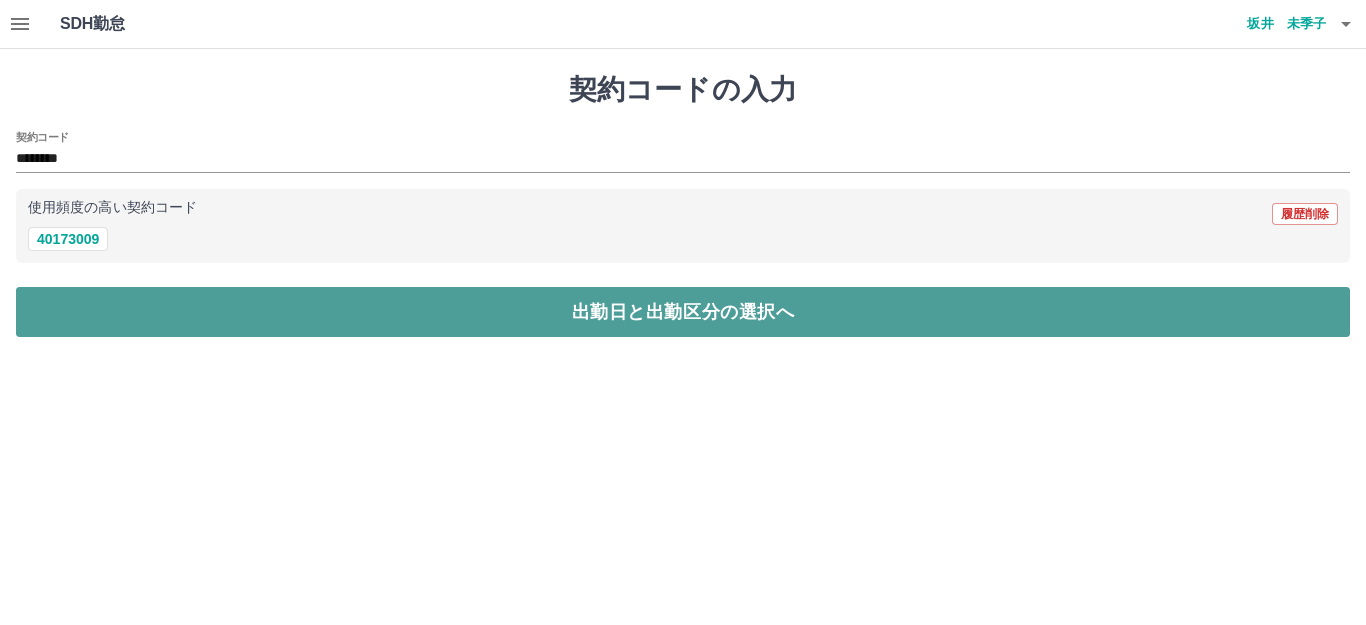 click on "出勤日と出勤区分の選択へ" at bounding box center [683, 312] 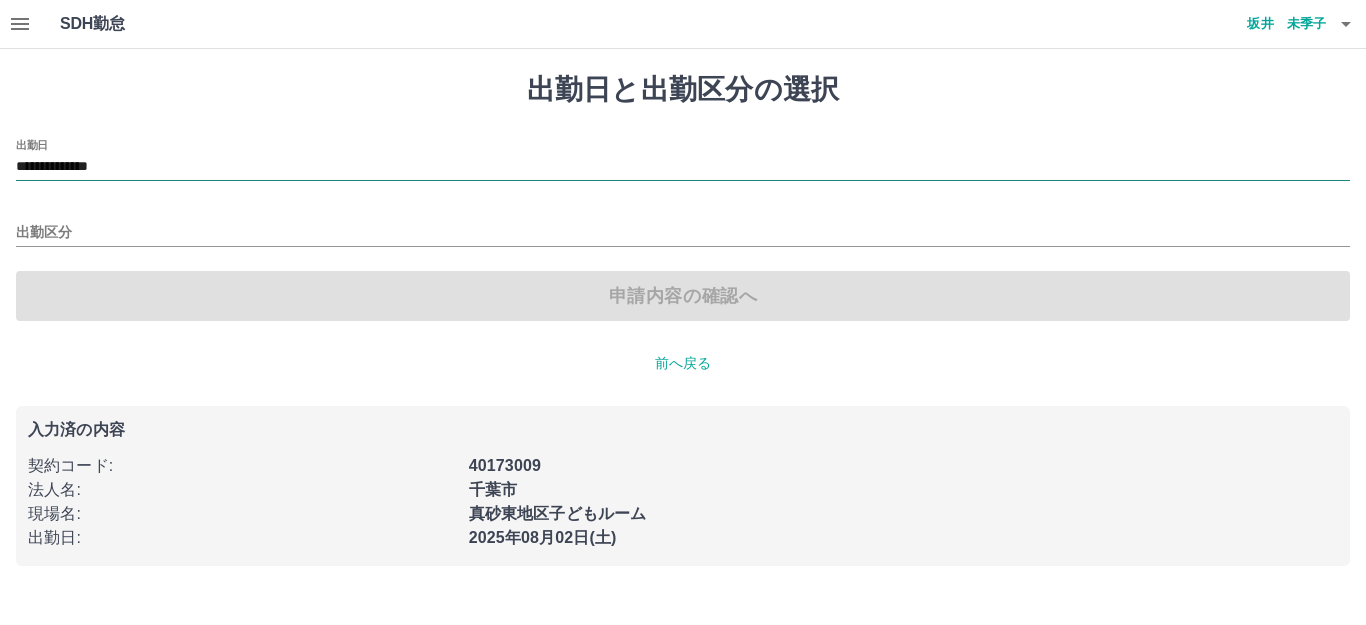 click on "**********" at bounding box center [683, 167] 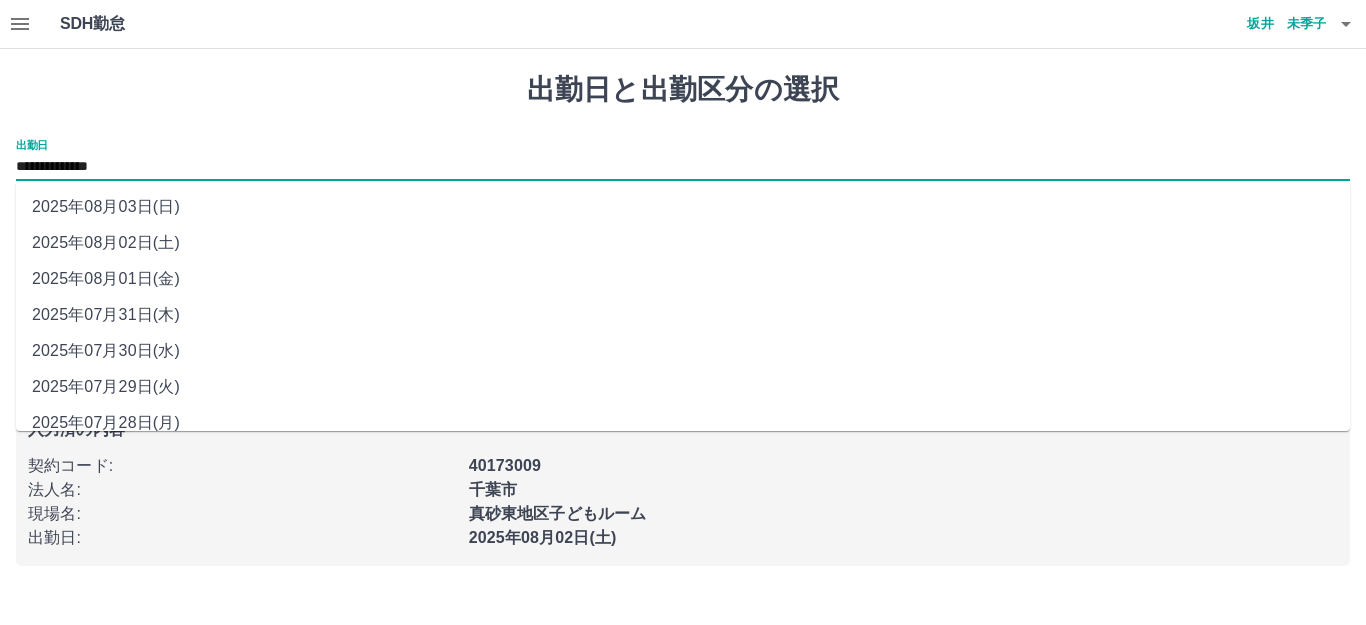 click on "2025年08月03日(日)" at bounding box center [683, 207] 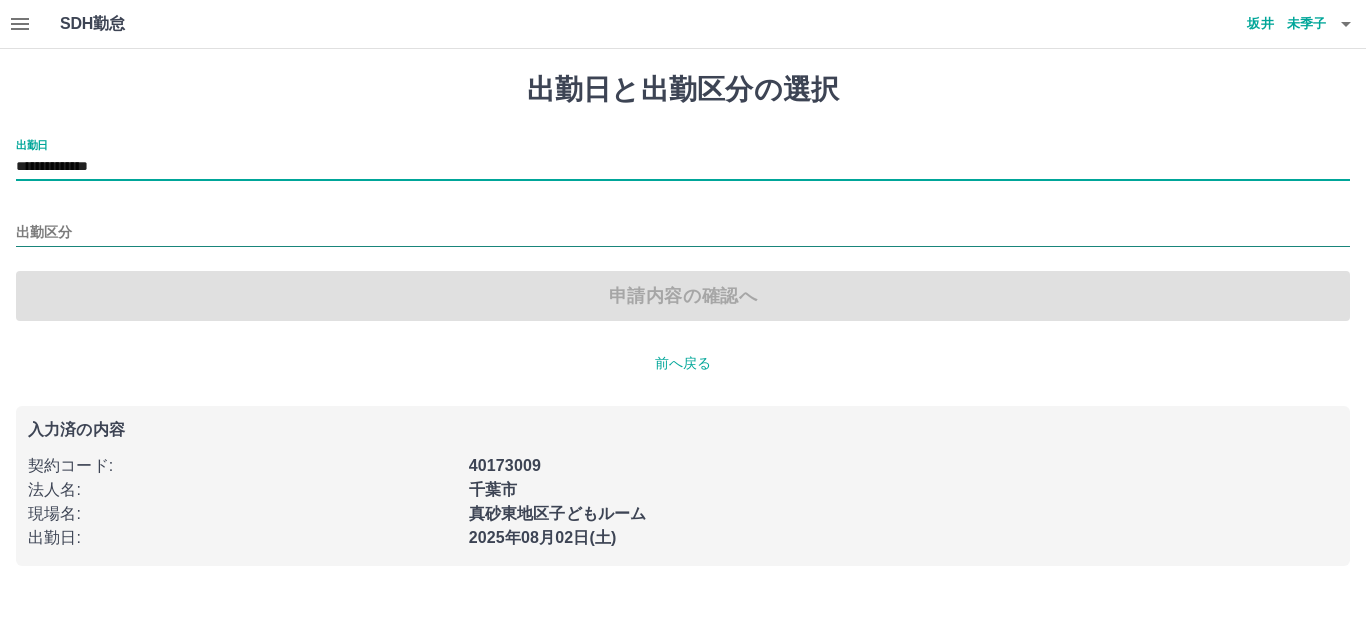 click on "出勤区分" at bounding box center [683, 233] 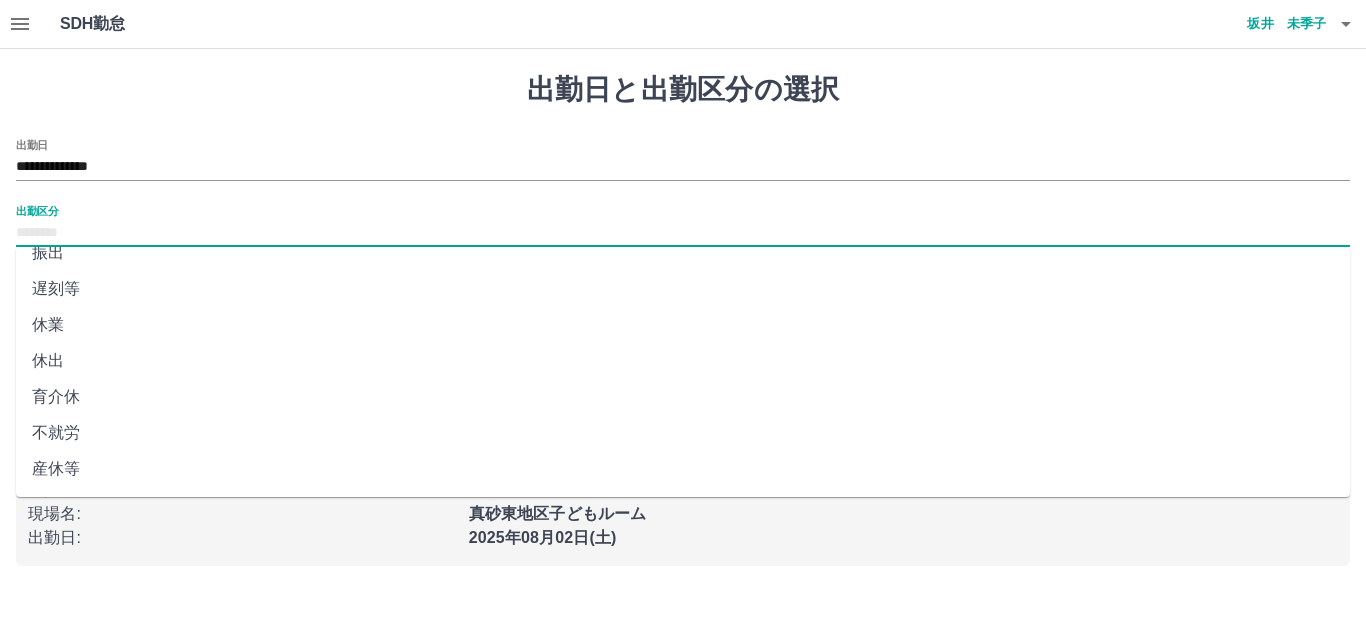scroll, scrollTop: 414, scrollLeft: 0, axis: vertical 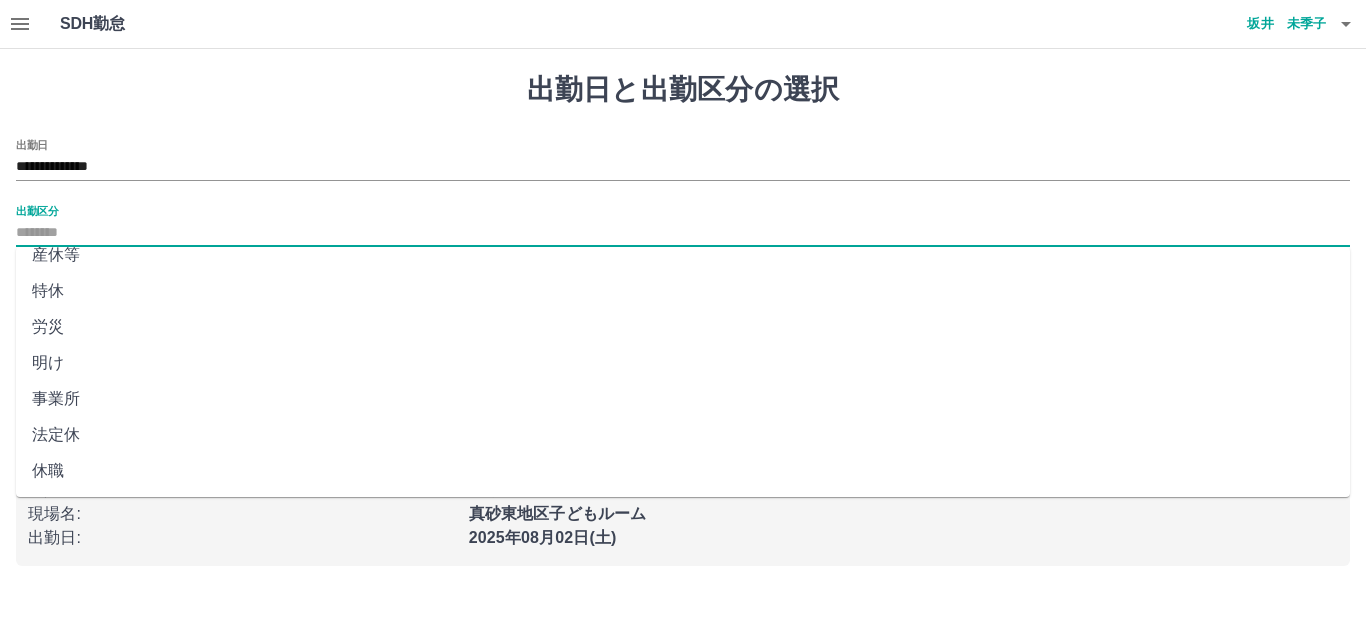 click on "法定休" at bounding box center [683, 435] 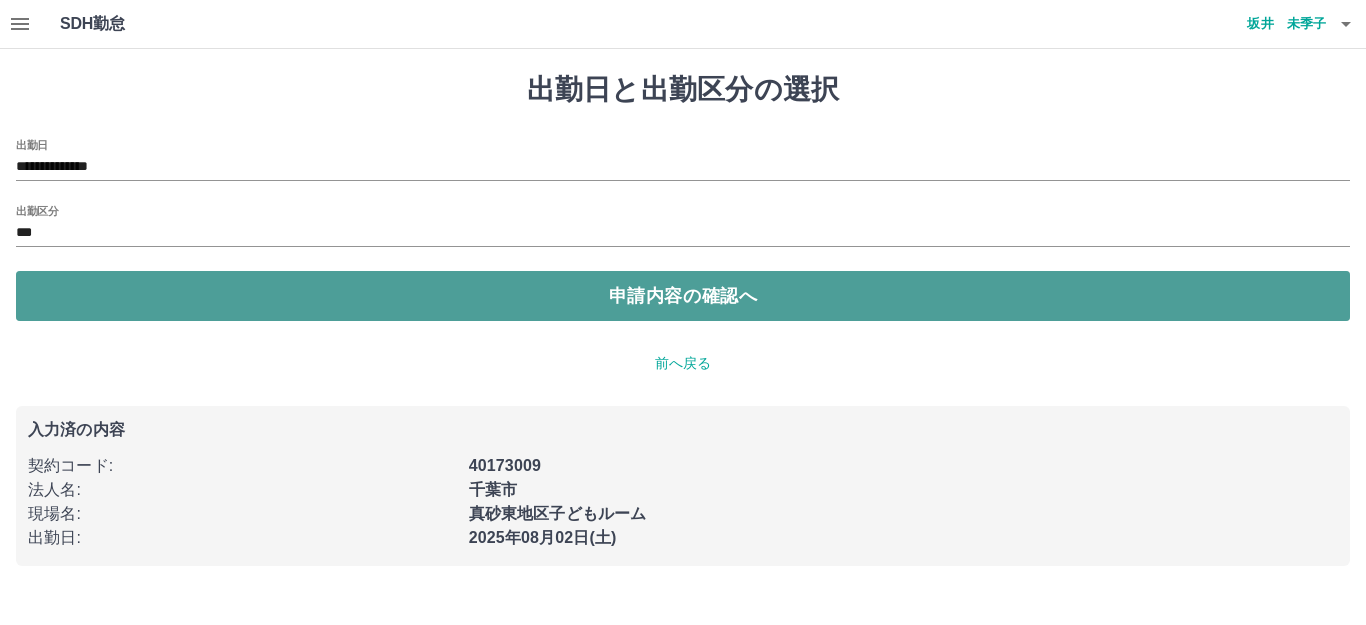 click on "申請内容の確認へ" at bounding box center (683, 296) 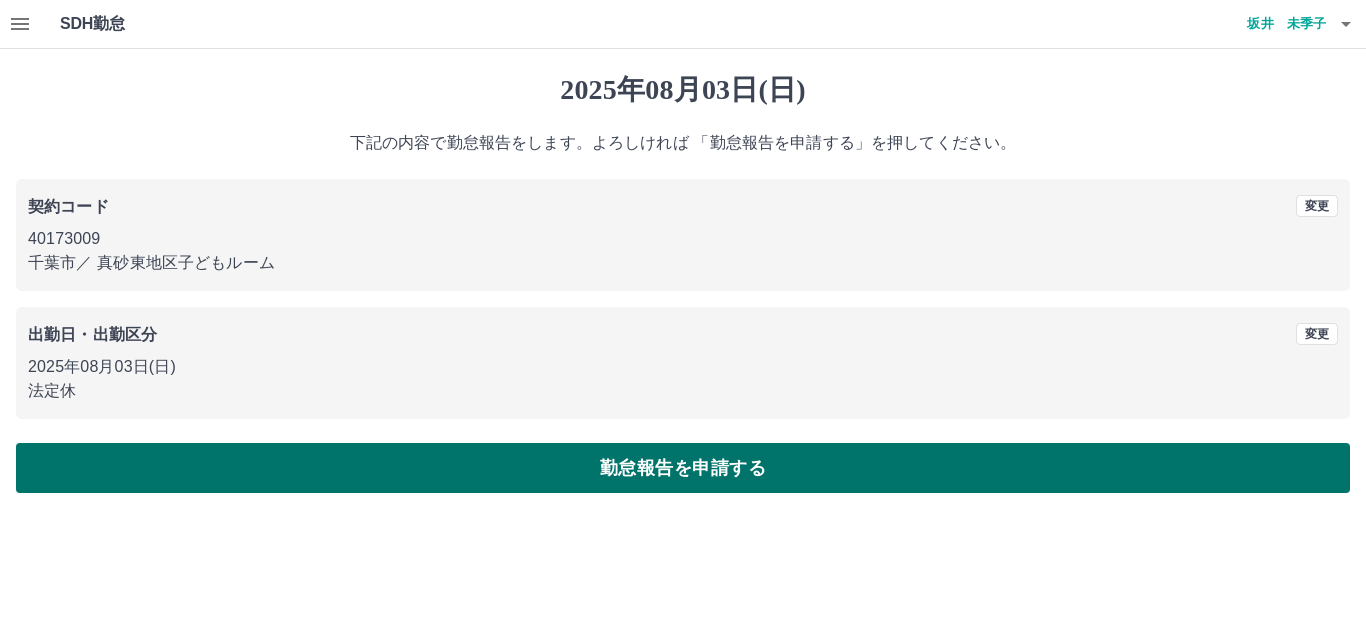 click on "勤怠報告を申請する" at bounding box center (683, 468) 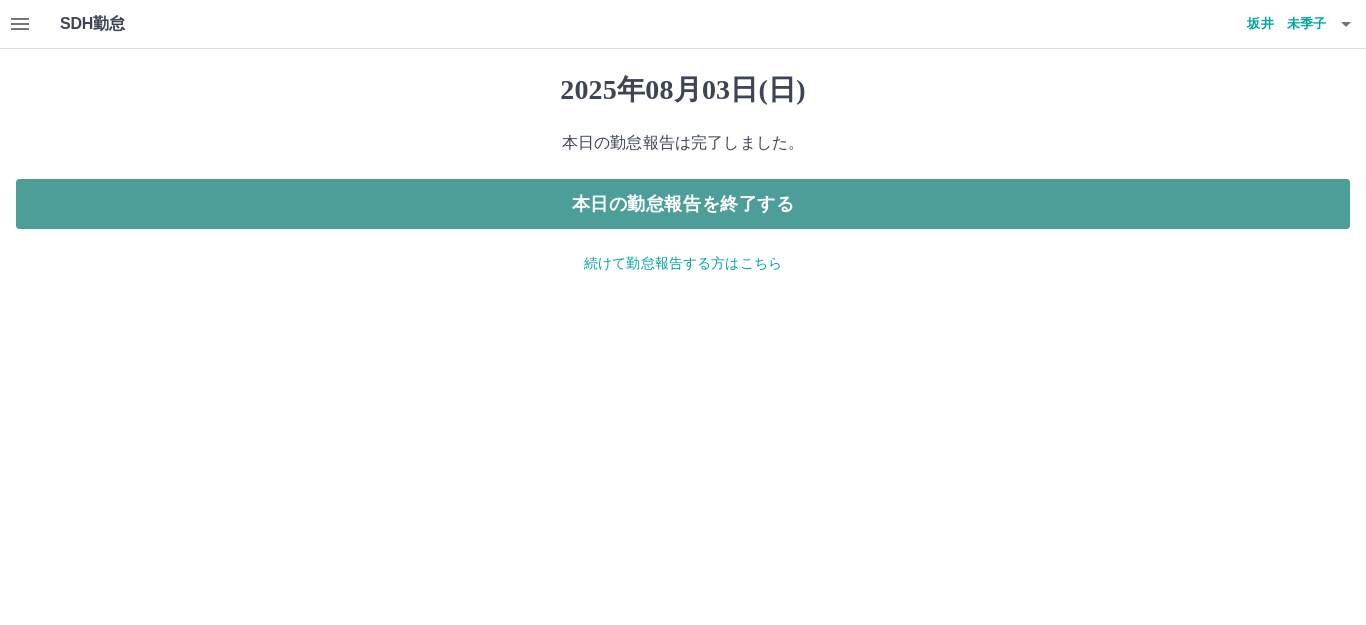 click on "本日の勤怠報告を終了する" at bounding box center (683, 204) 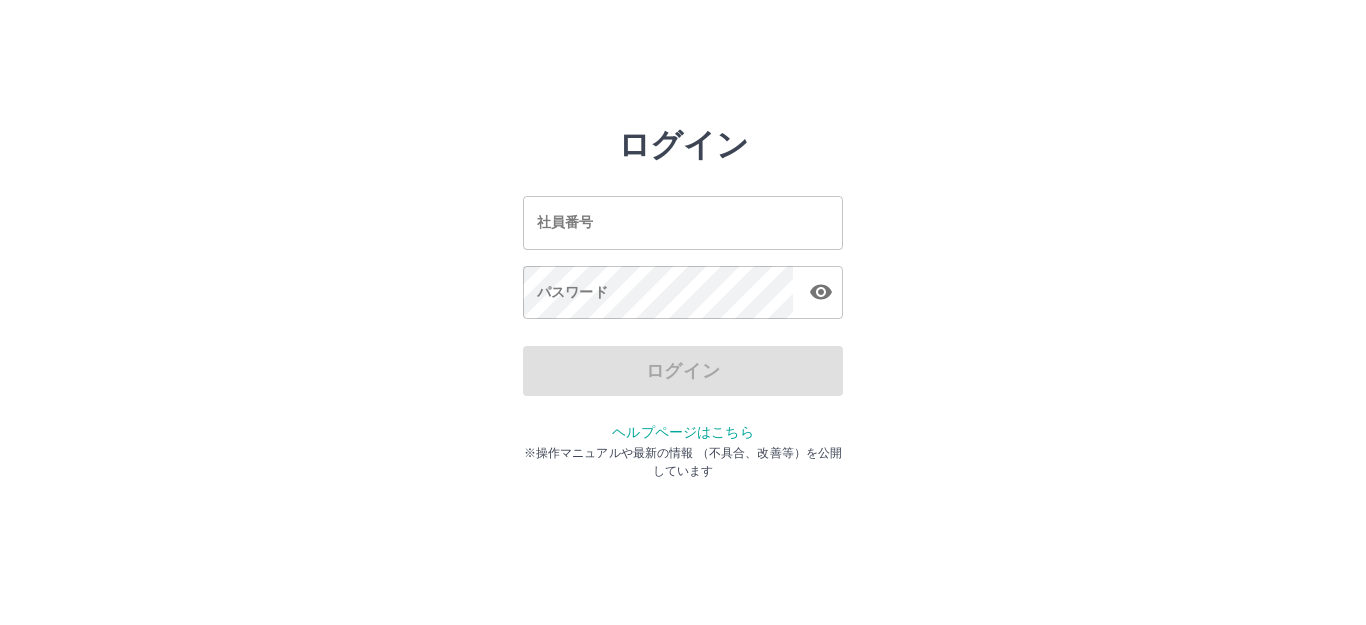 scroll, scrollTop: 0, scrollLeft: 0, axis: both 